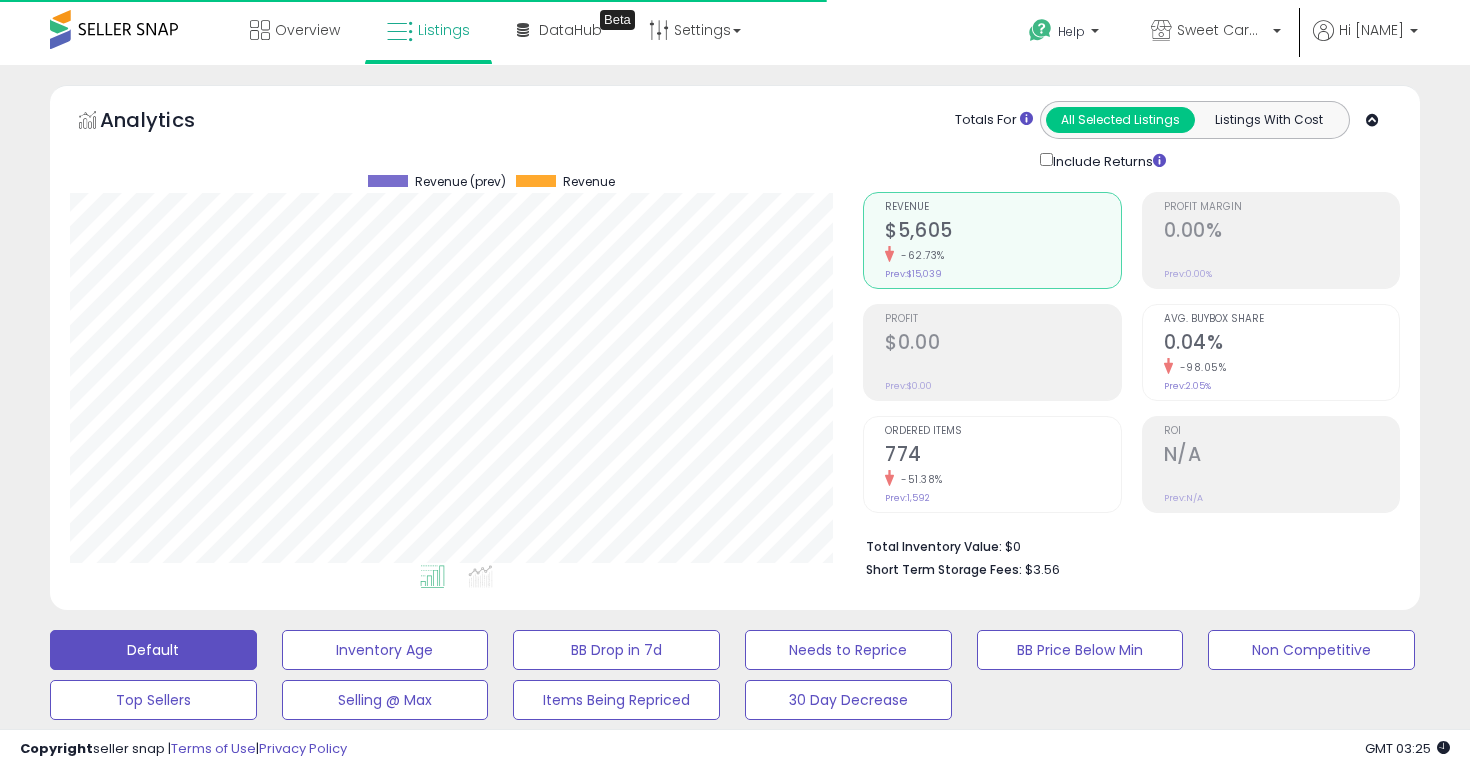 scroll, scrollTop: 0, scrollLeft: 0, axis: both 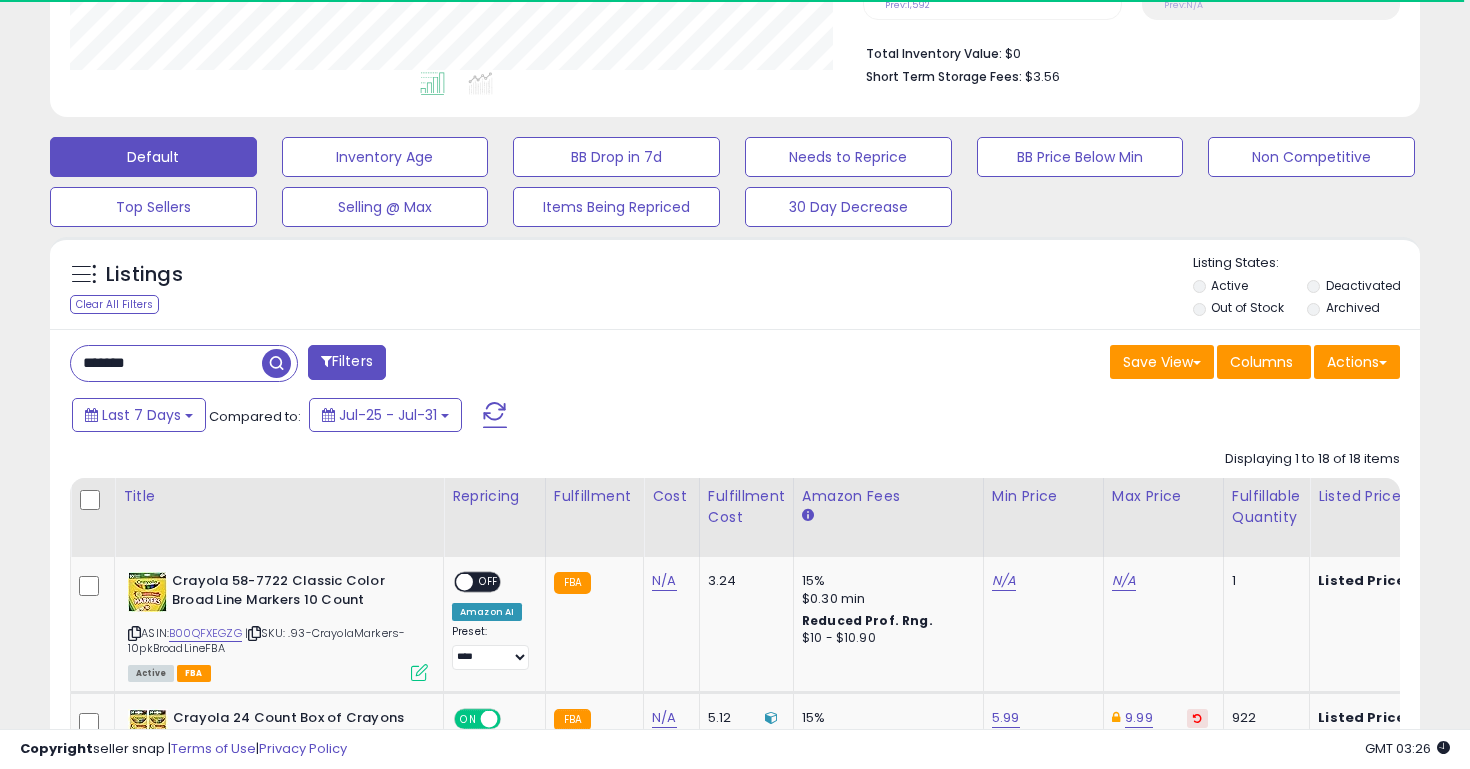 click on "*******" at bounding box center [166, 363] 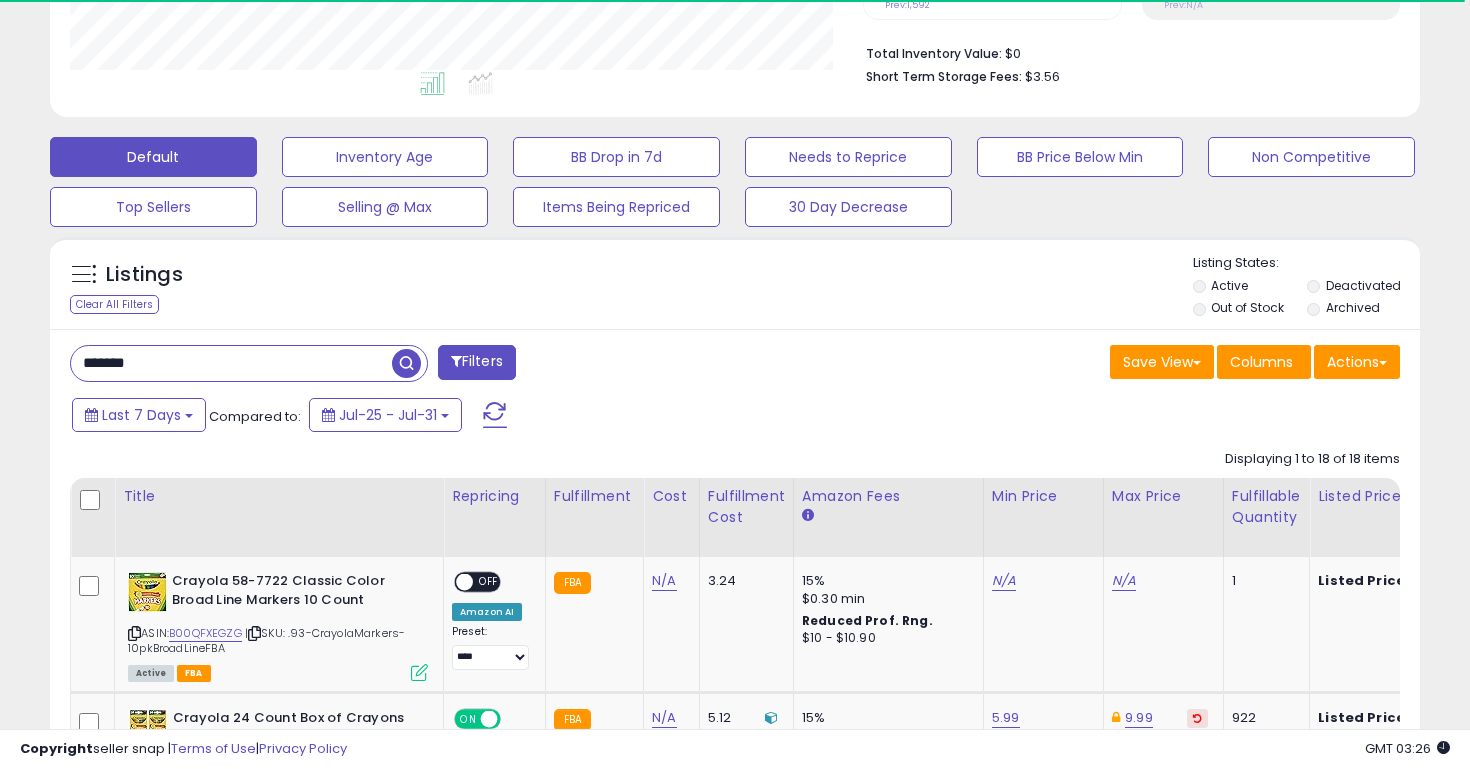 click on "*******" at bounding box center (231, 363) 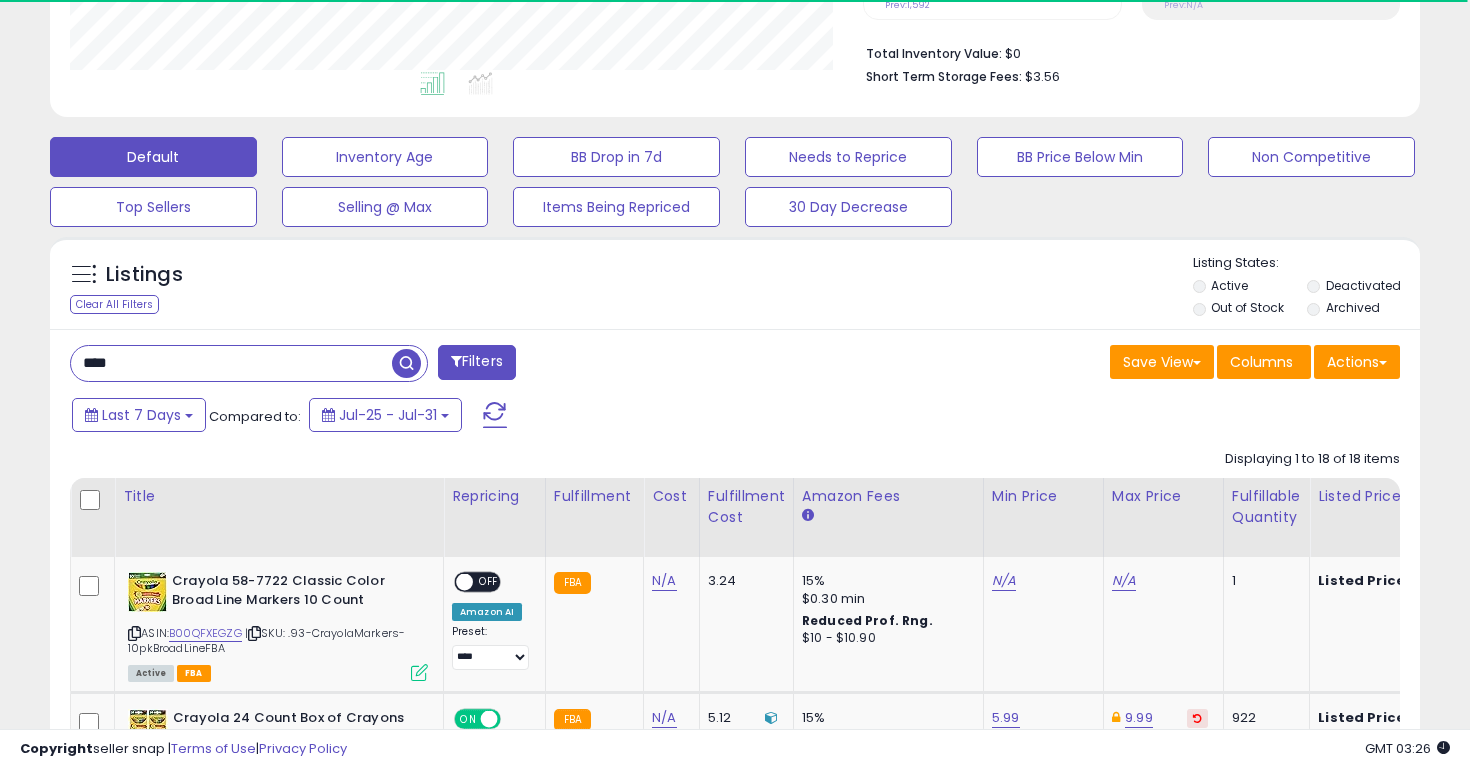 type on "****" 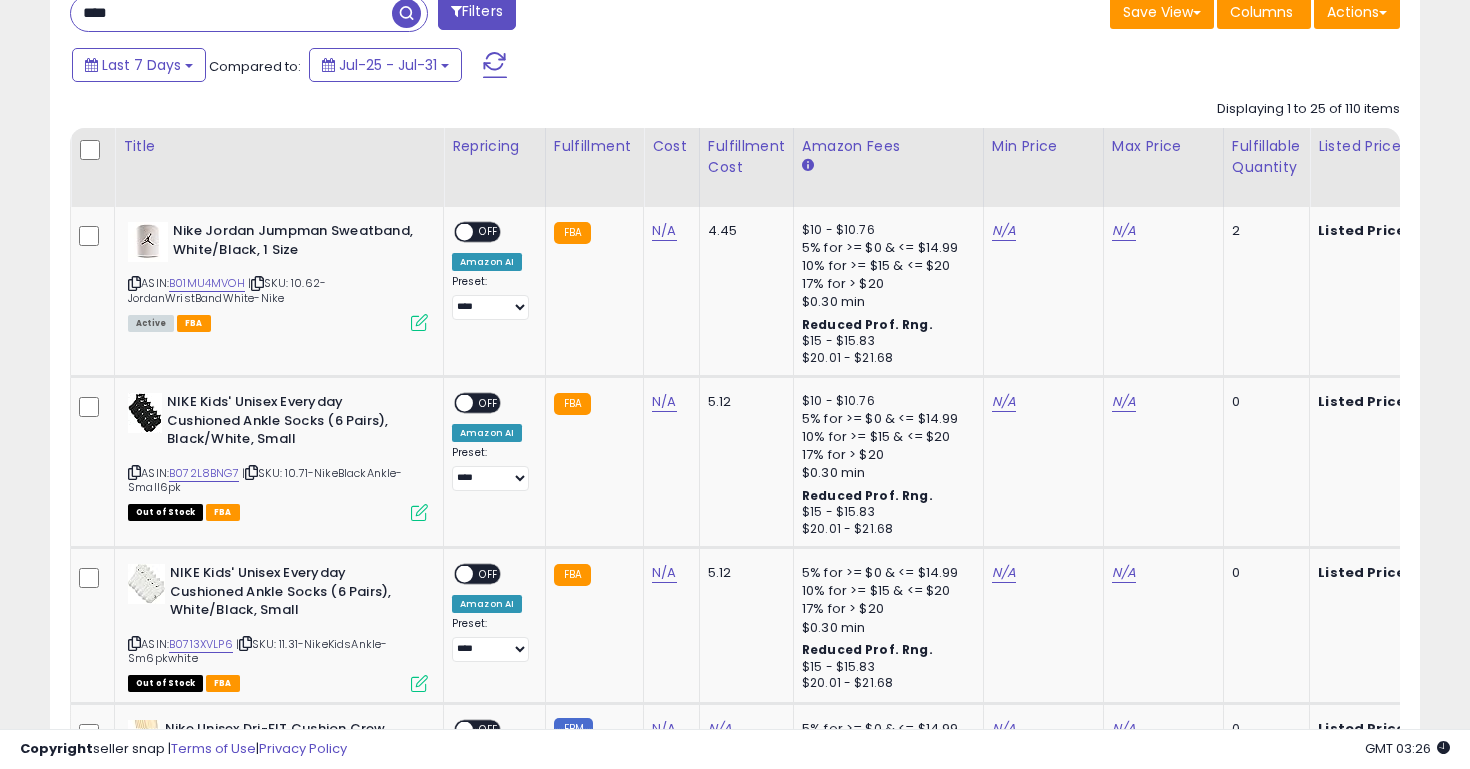scroll, scrollTop: 892, scrollLeft: 0, axis: vertical 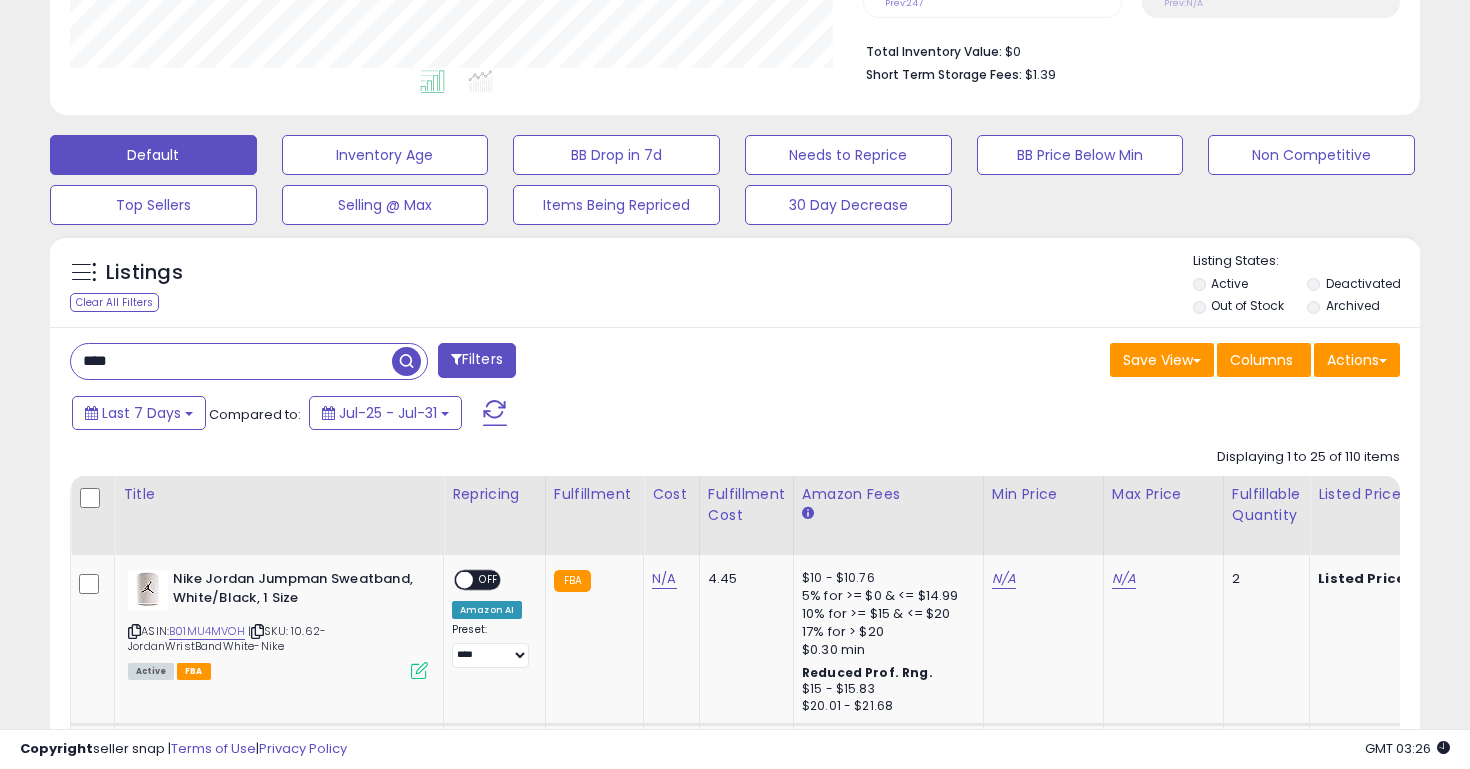 click on "Filters" at bounding box center (477, 360) 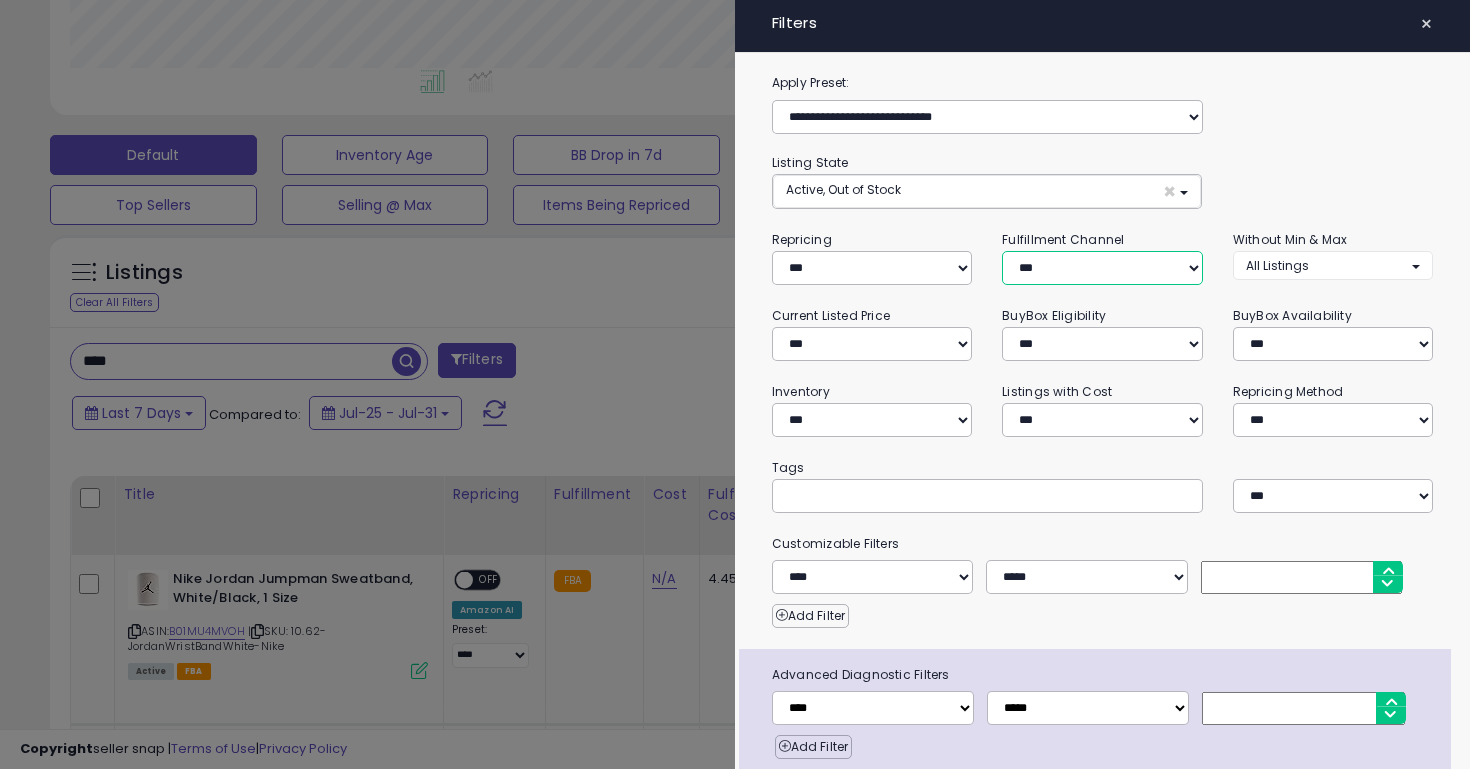 click on "***
***
***
***" at bounding box center [1102, 268] 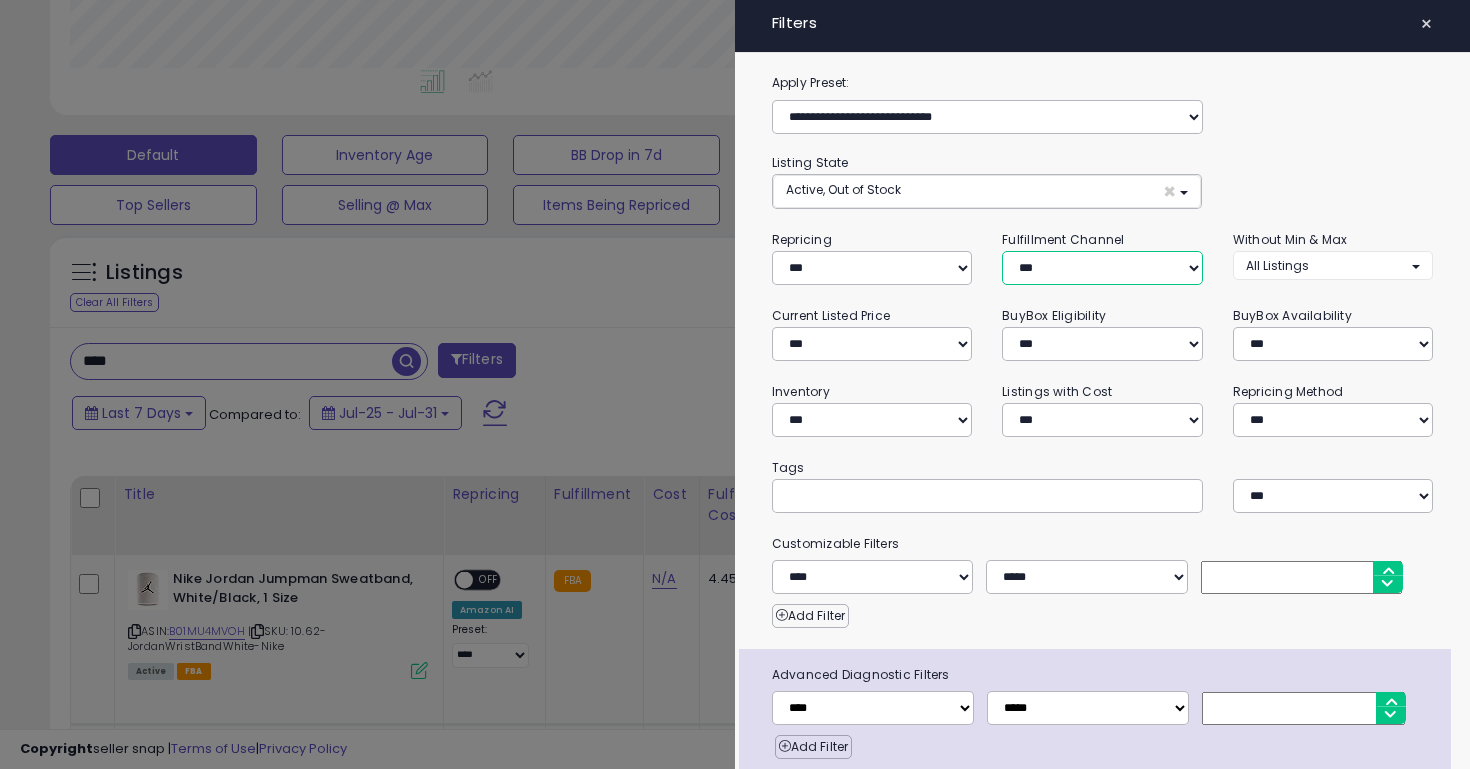 select on "***" 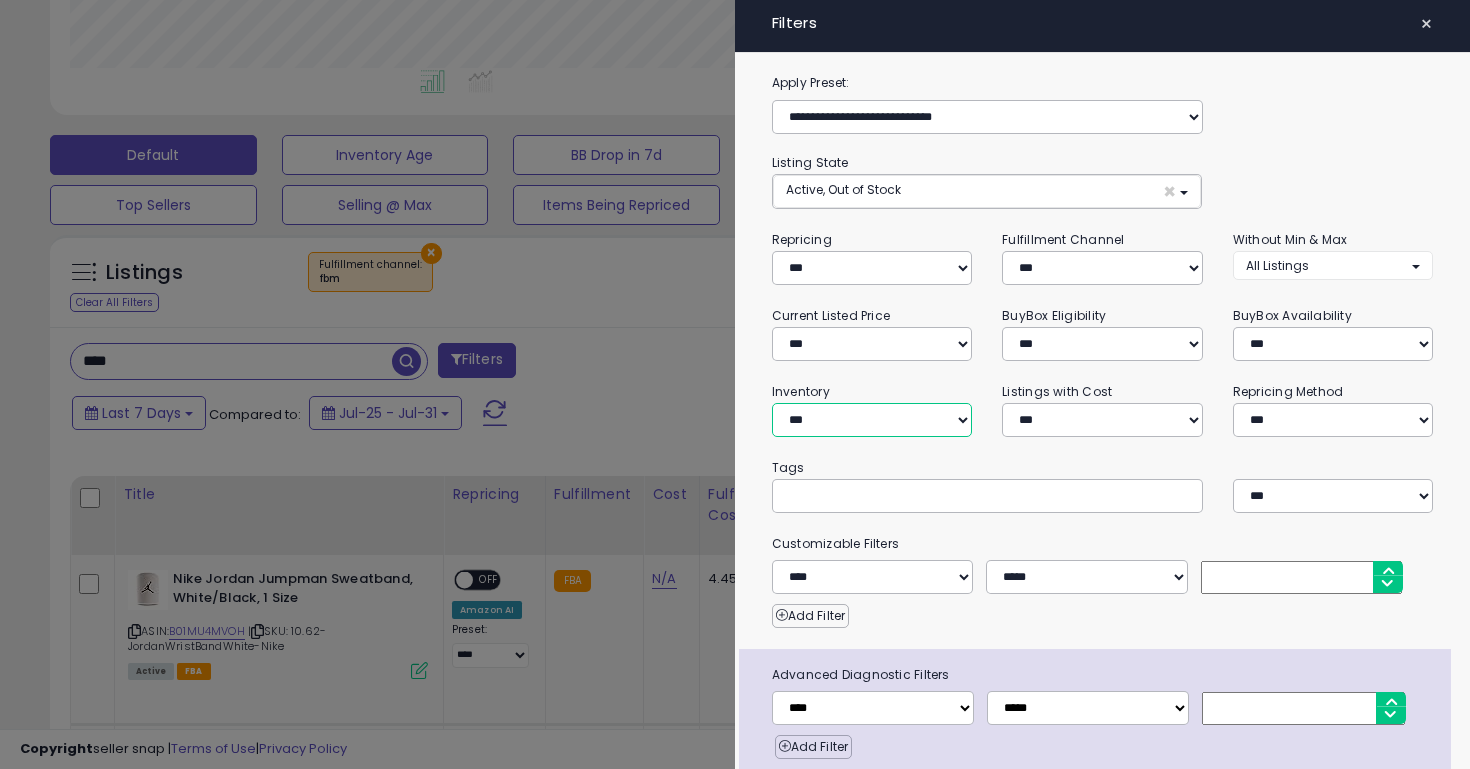 click on "**********" at bounding box center (872, 420) 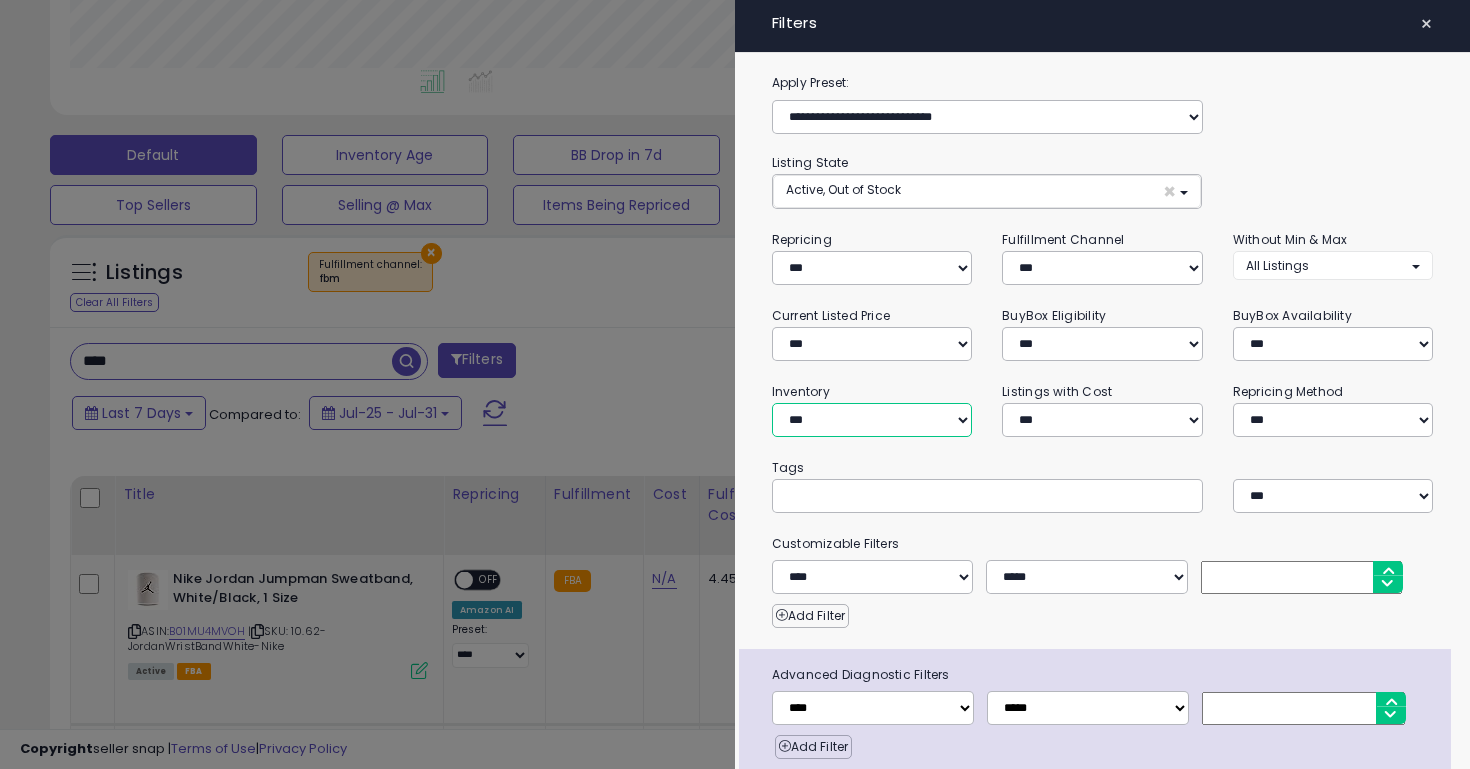 select on "********" 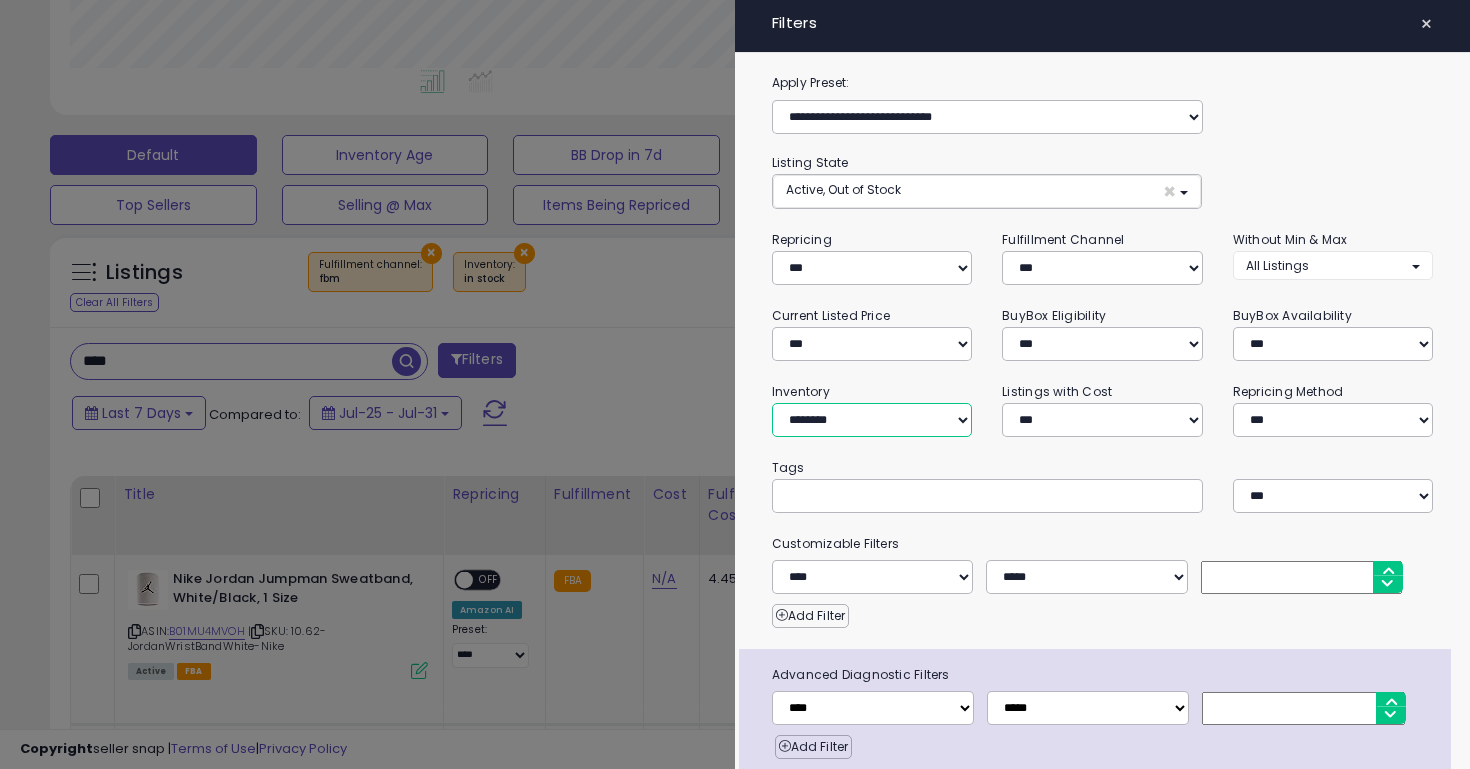 scroll, scrollTop: 79, scrollLeft: 0, axis: vertical 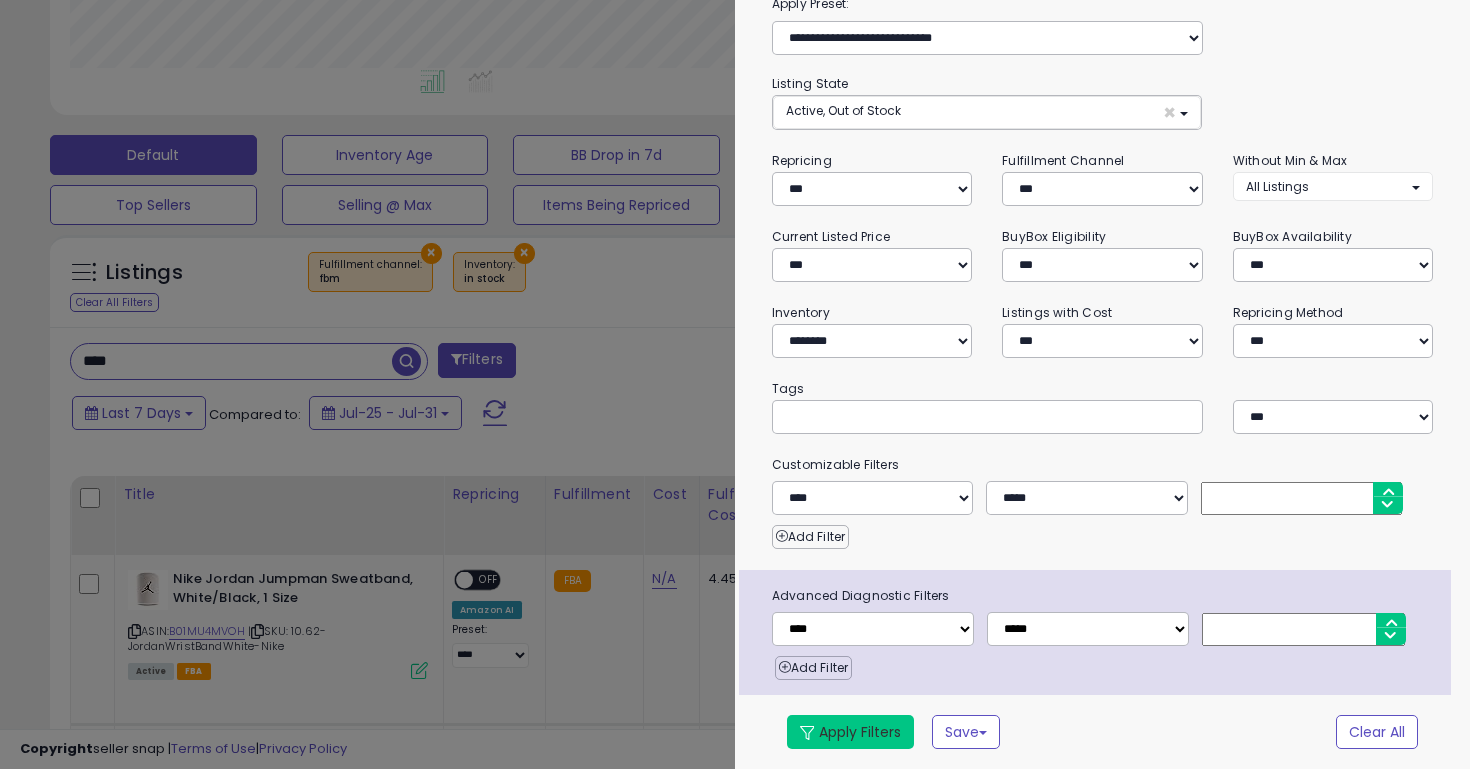 click on "Apply Filters" at bounding box center (850, 732) 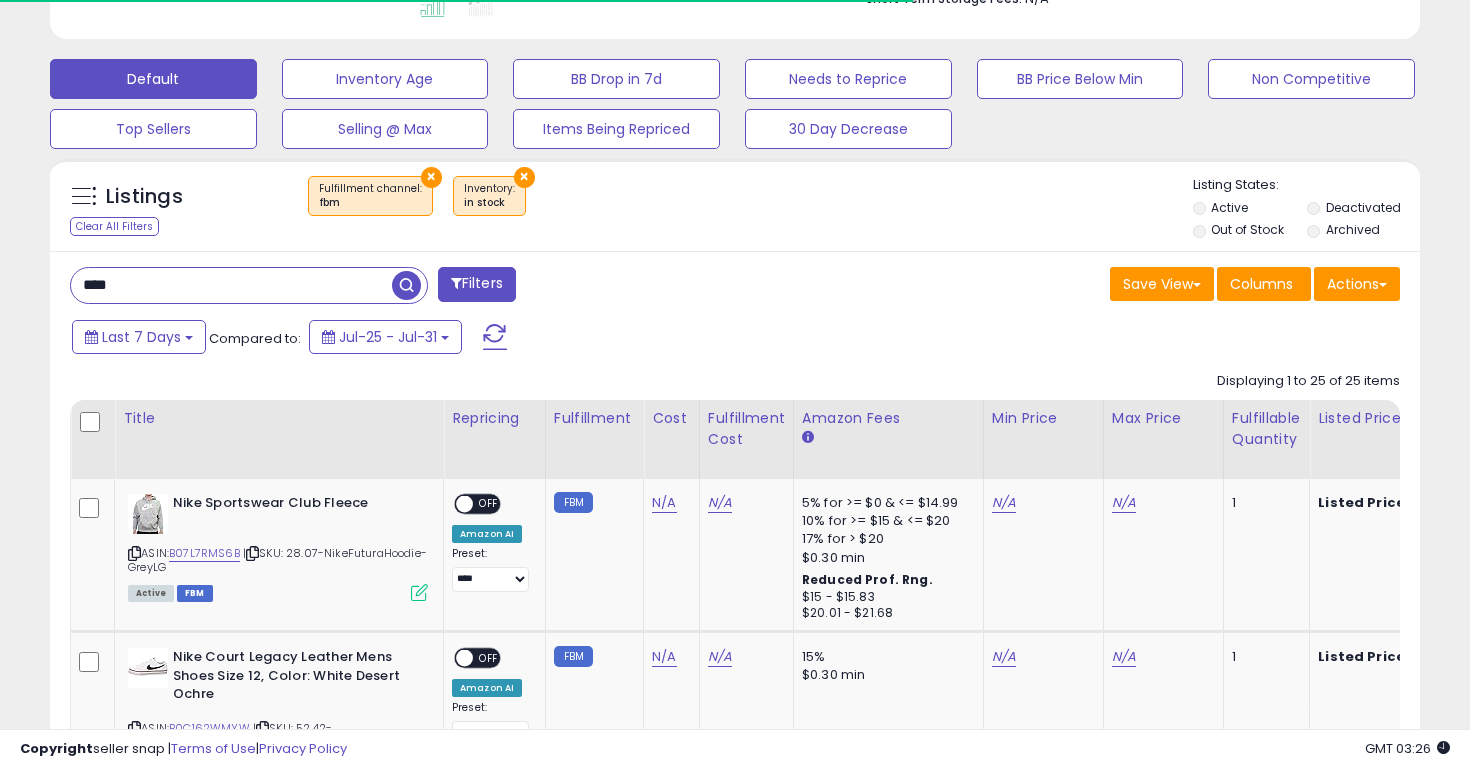 scroll, scrollTop: 667, scrollLeft: 0, axis: vertical 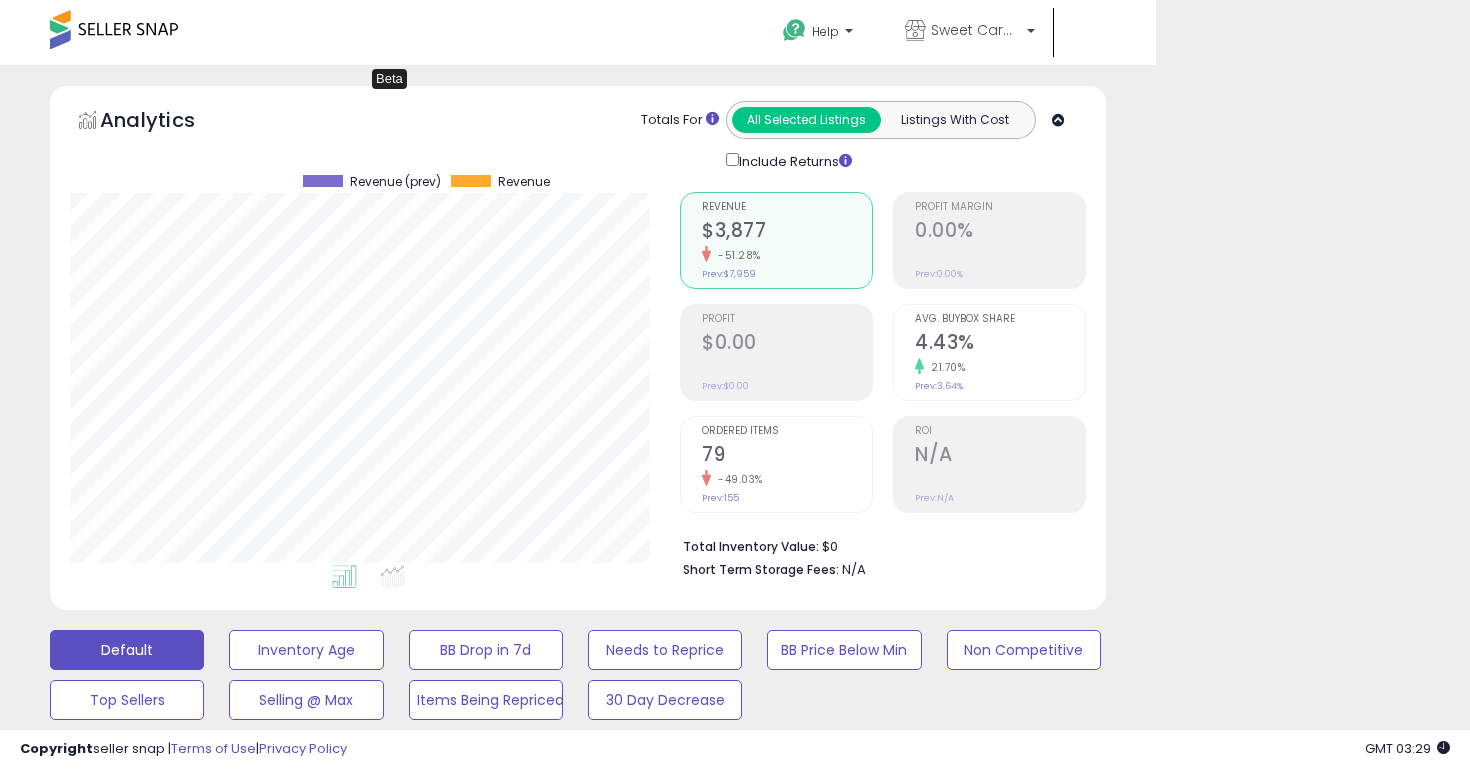 click at bounding box center [314, 4966] 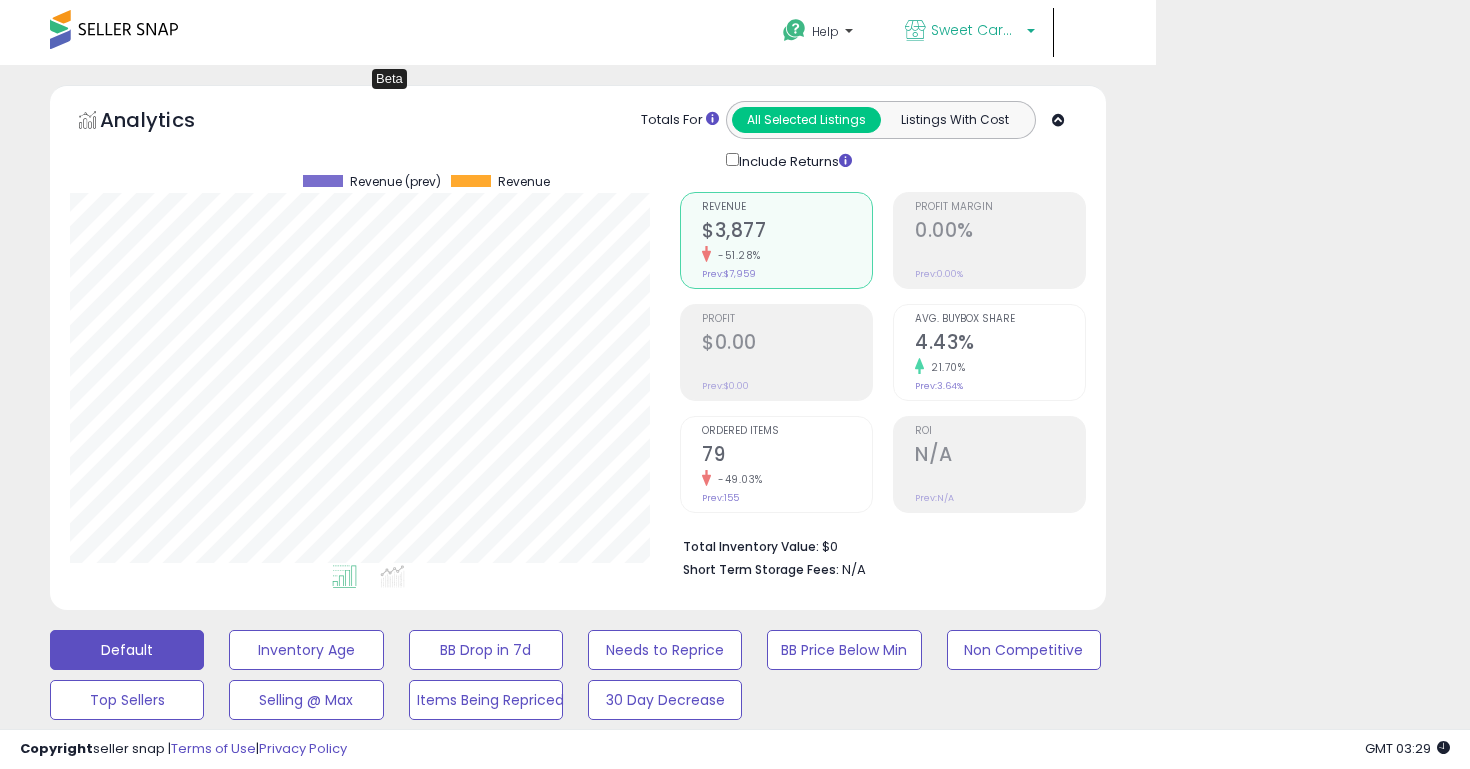 scroll, scrollTop: 999590, scrollLeft: 999206, axis: both 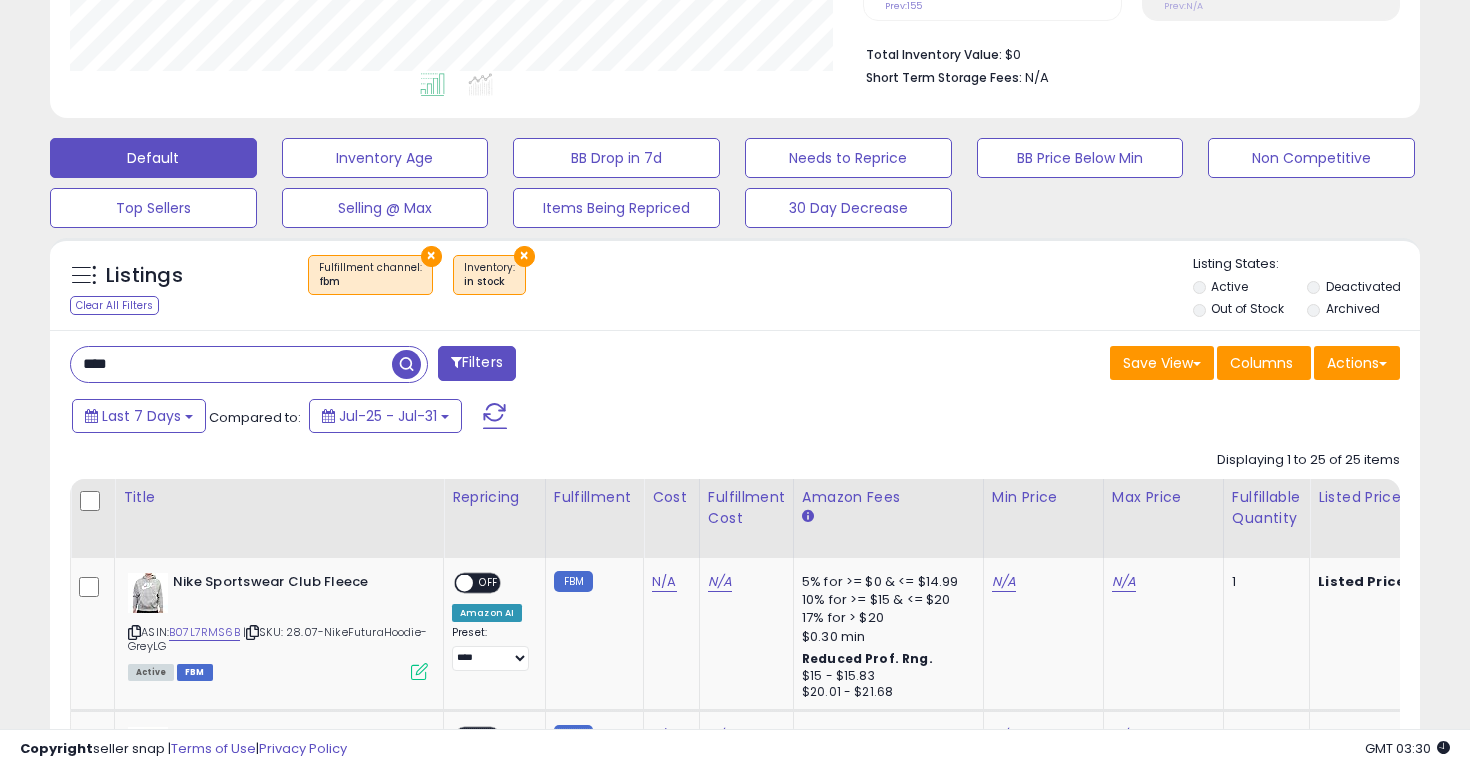 click on "****" at bounding box center [231, 364] 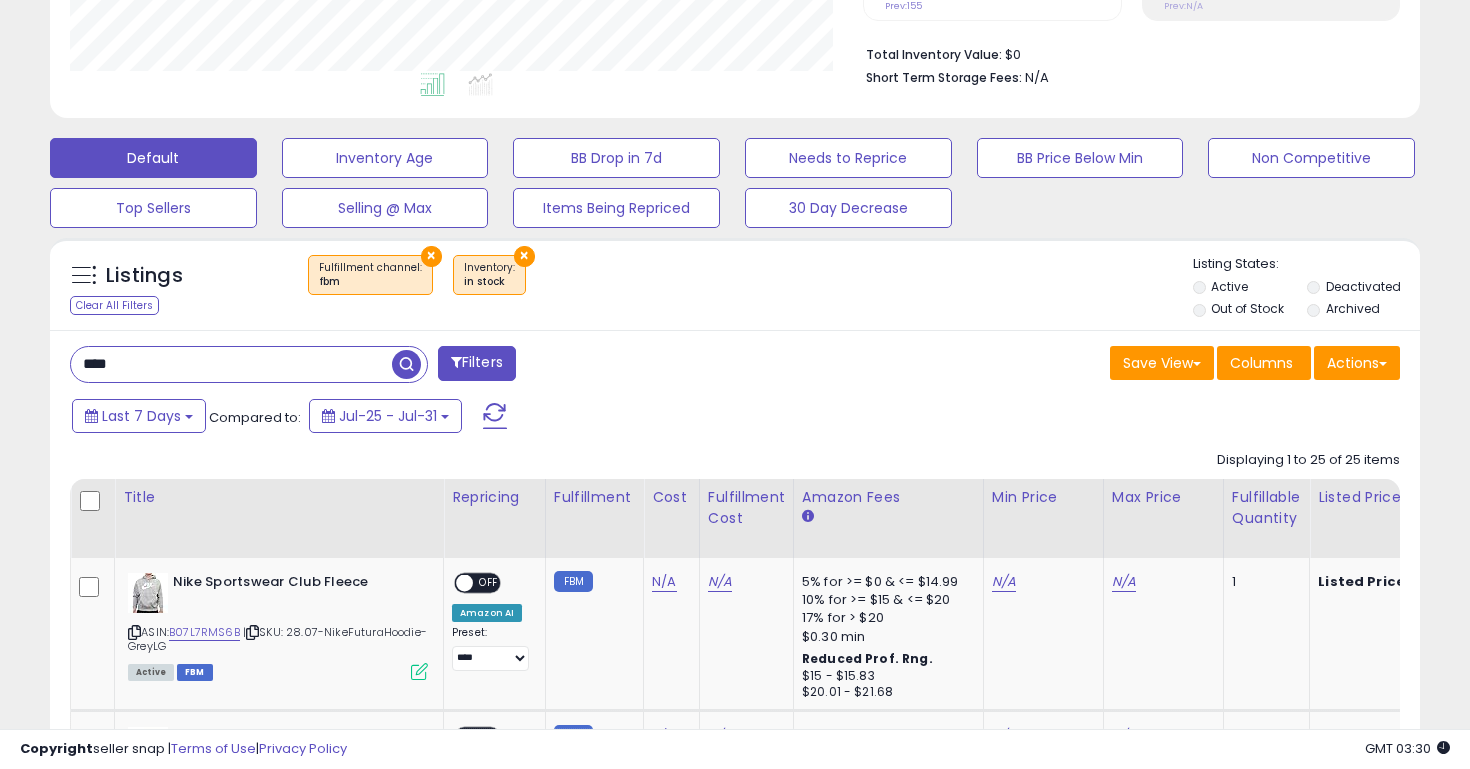 paste on "******" 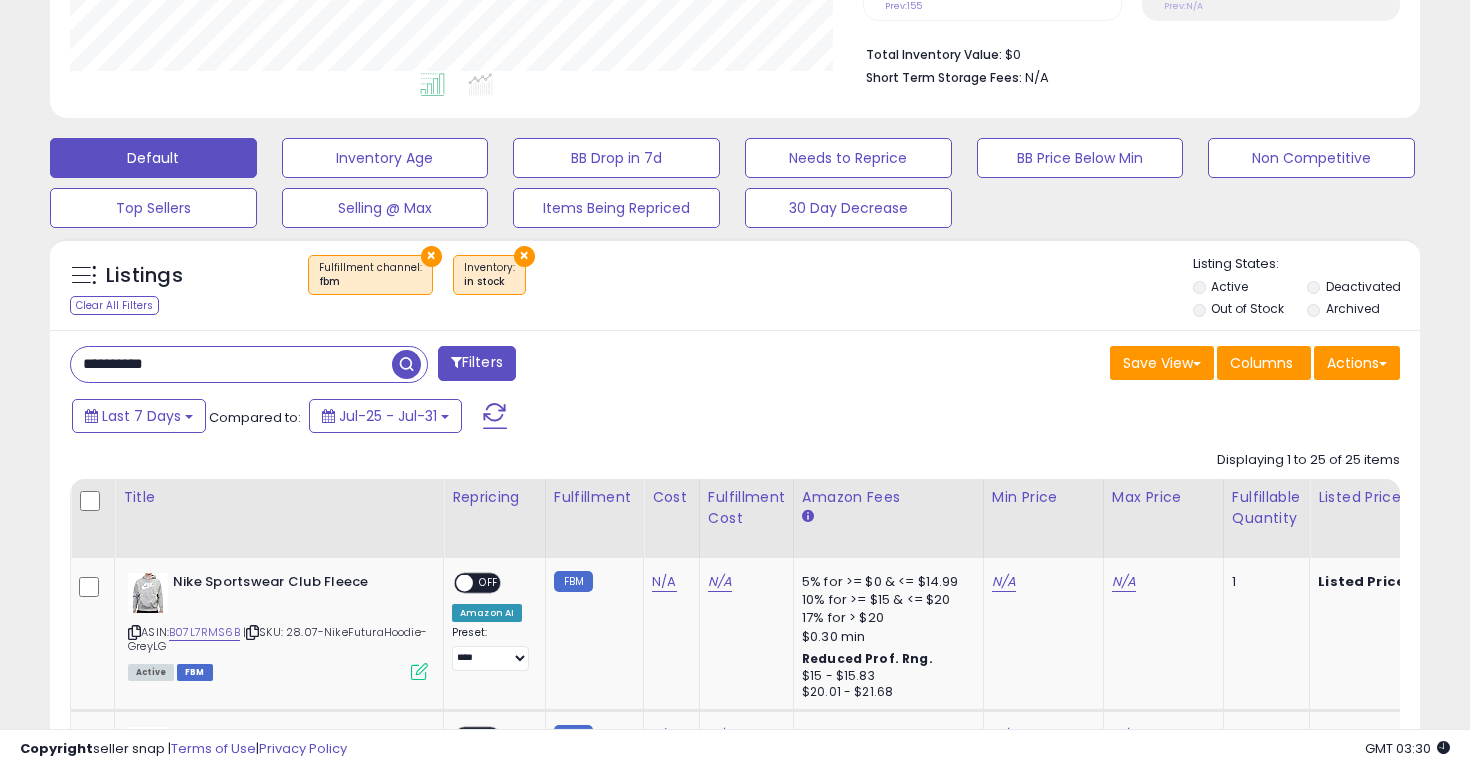 type on "**********" 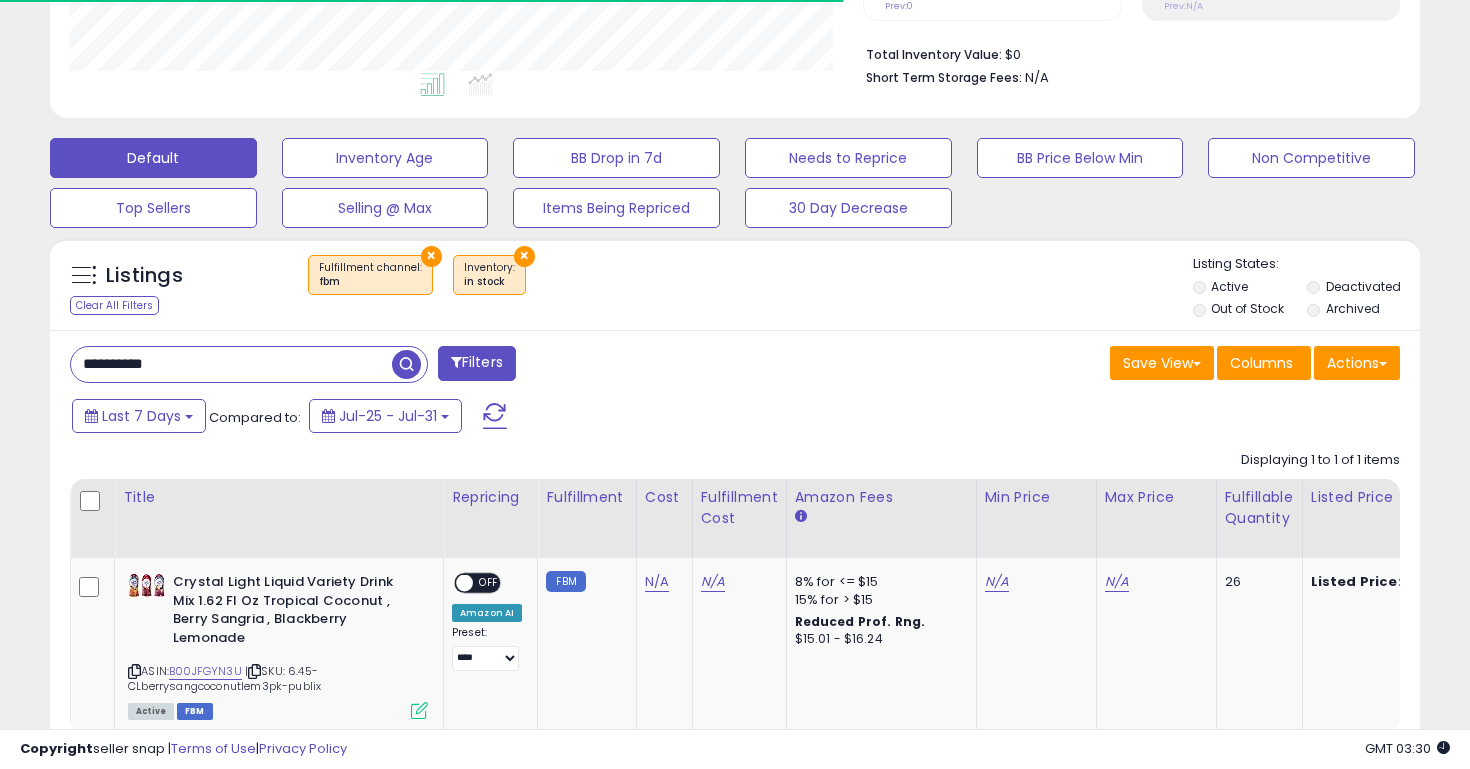 click on "×" at bounding box center (431, 256) 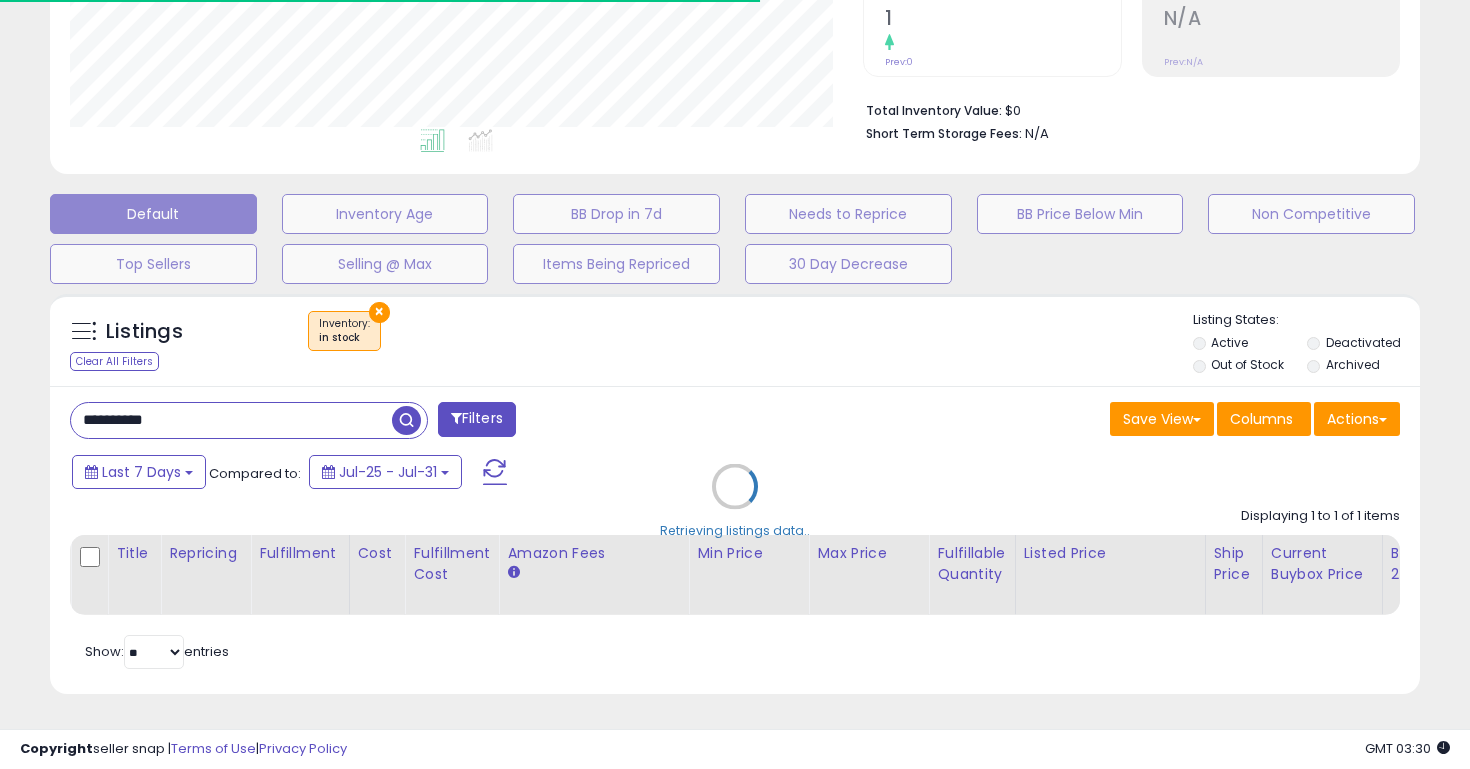 scroll, scrollTop: 999590, scrollLeft: 999206, axis: both 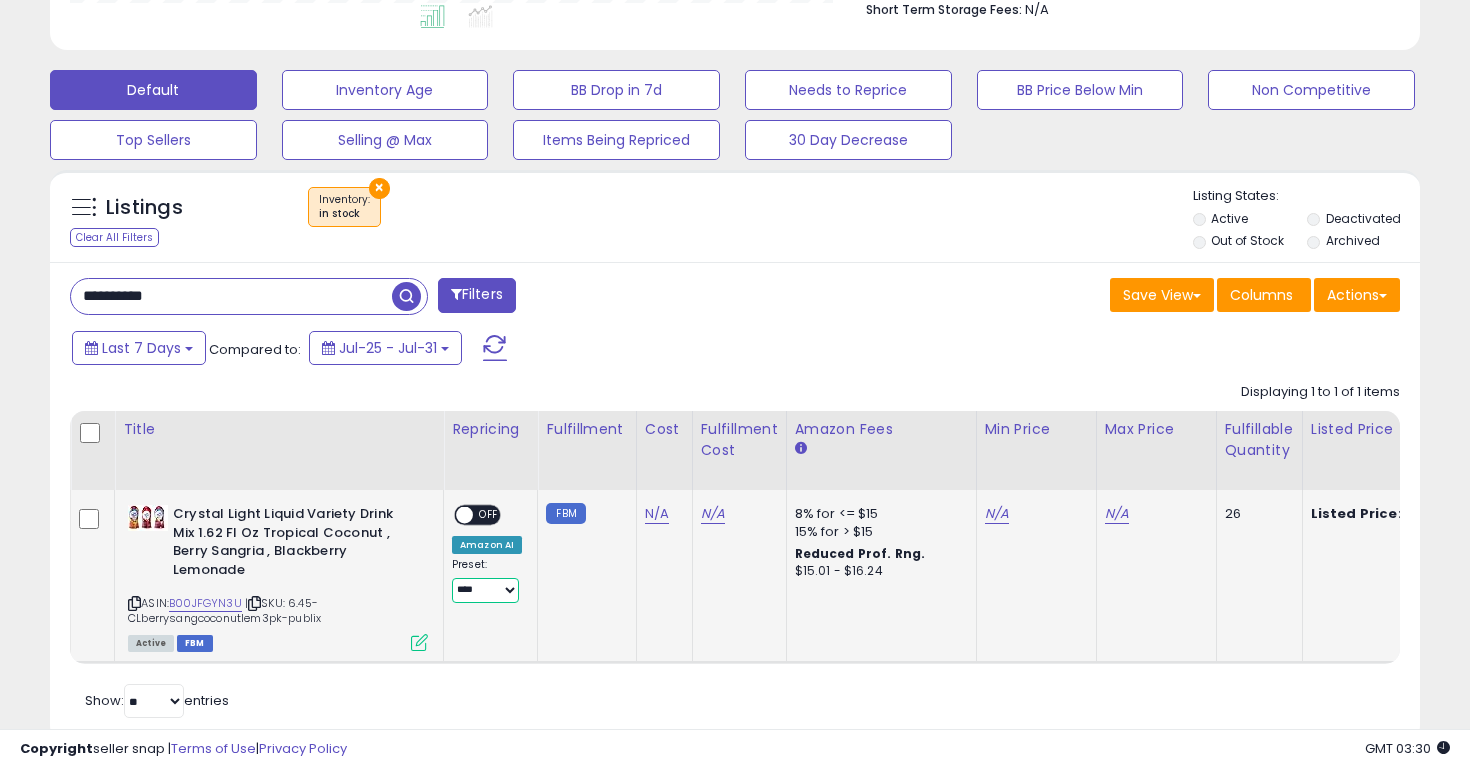 click on "**********" at bounding box center (485, 590) 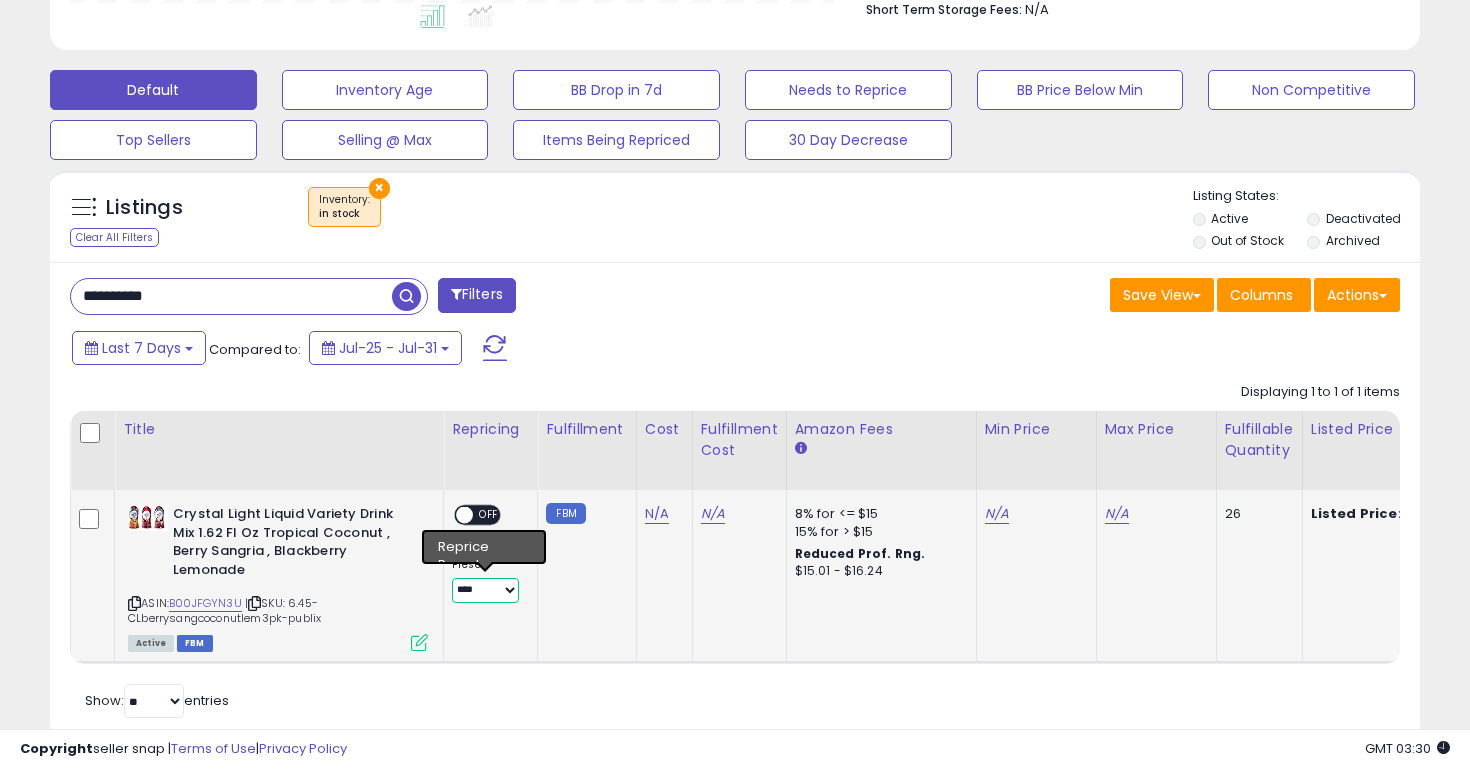 select on "**********" 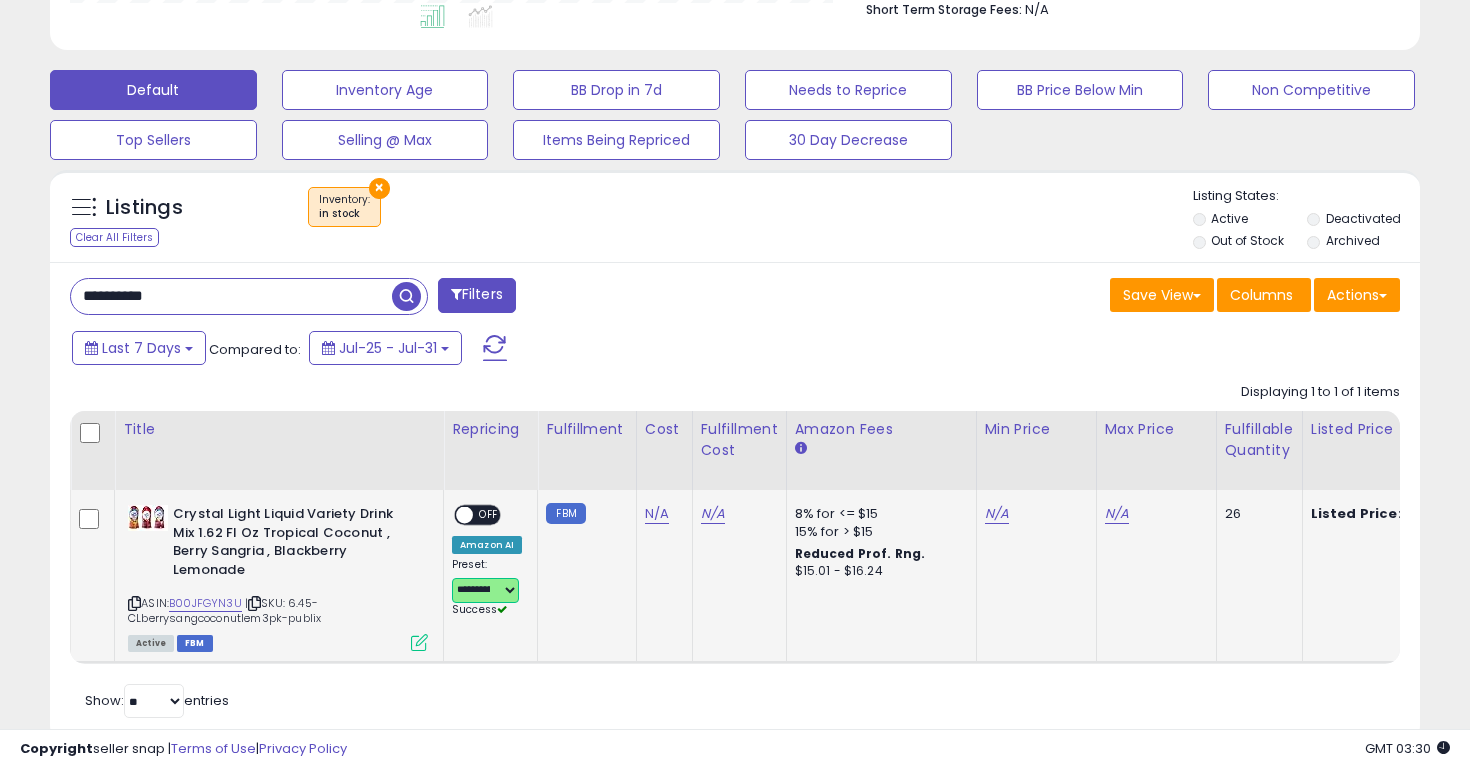 scroll, scrollTop: 0, scrollLeft: 79, axis: horizontal 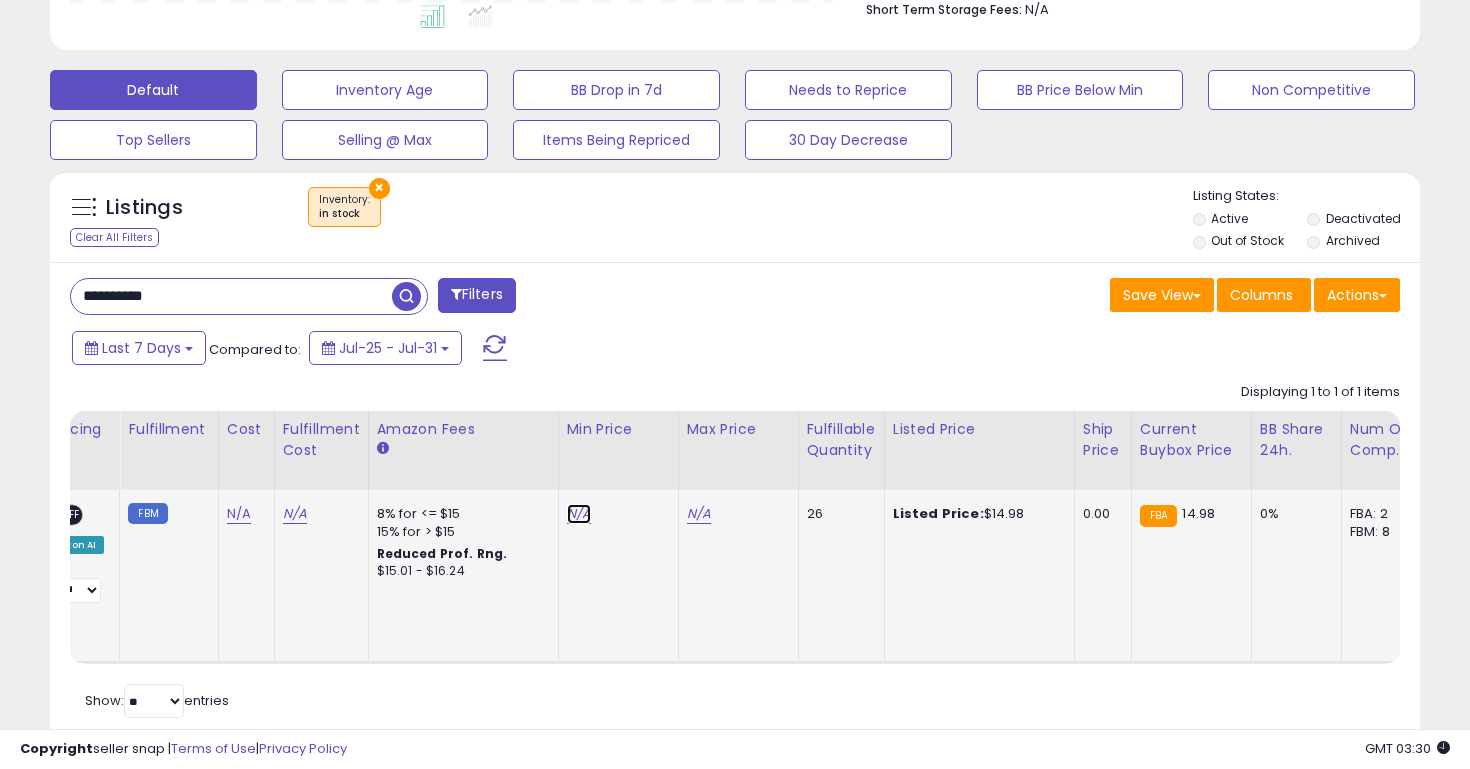 click on "N/A" at bounding box center (579, 514) 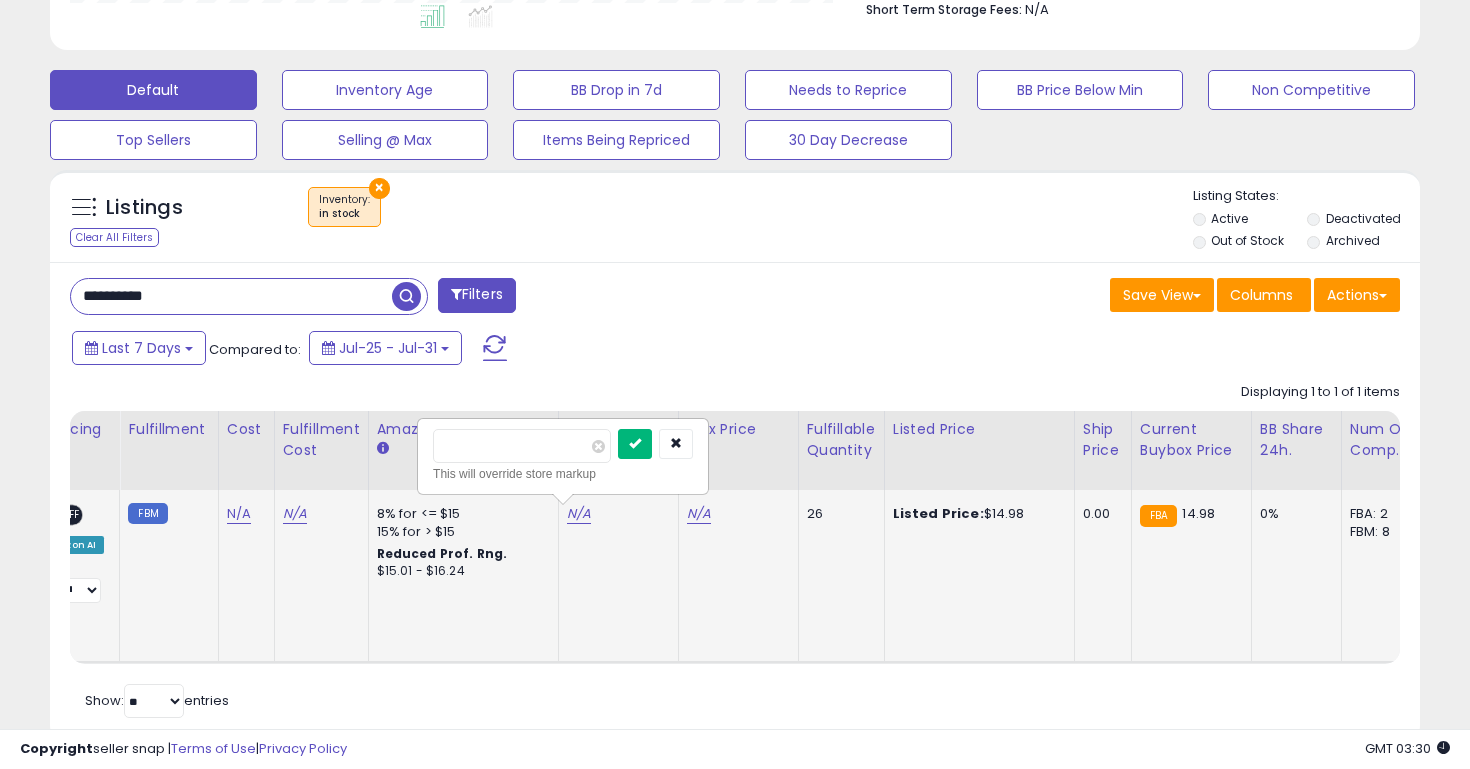 type on "*****" 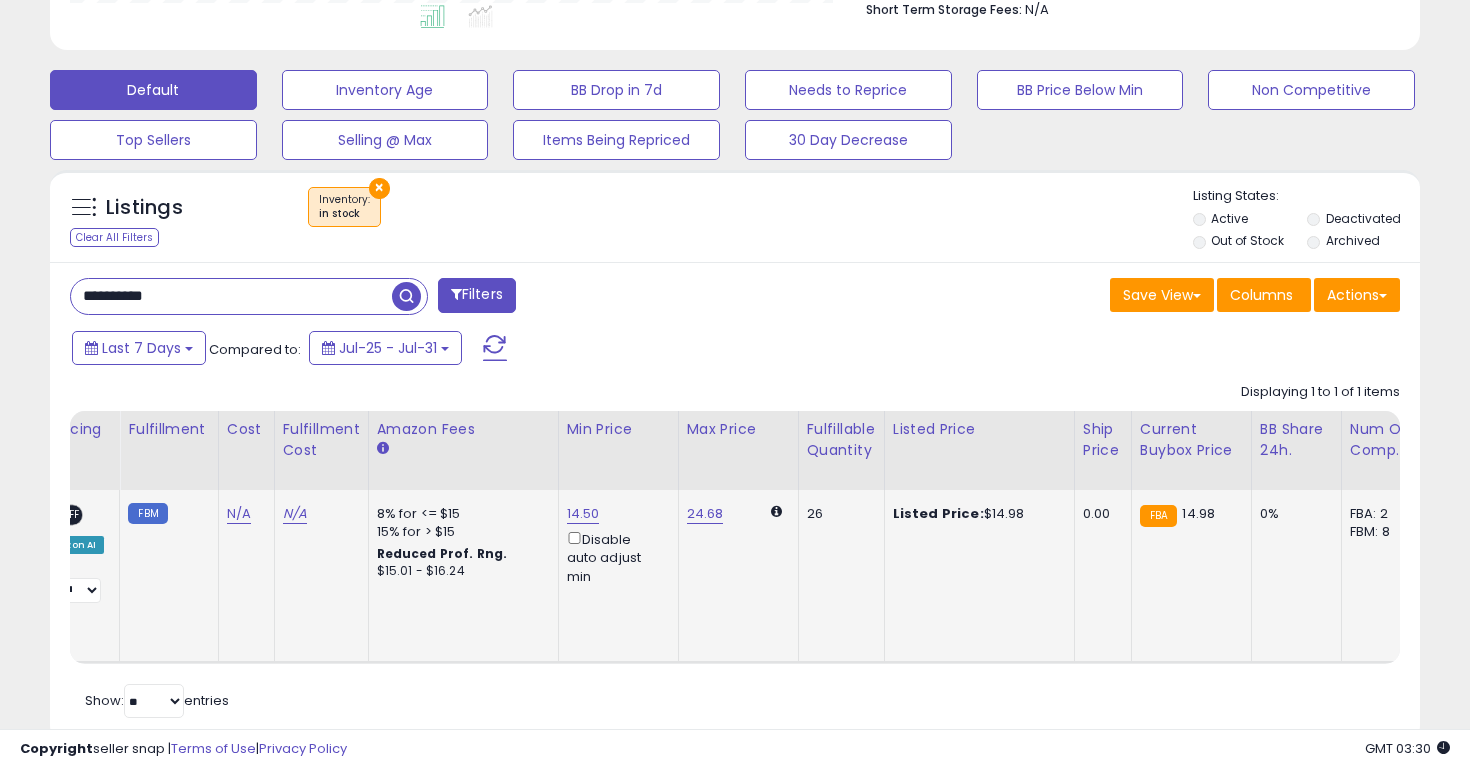 scroll, scrollTop: 0, scrollLeft: 469, axis: horizontal 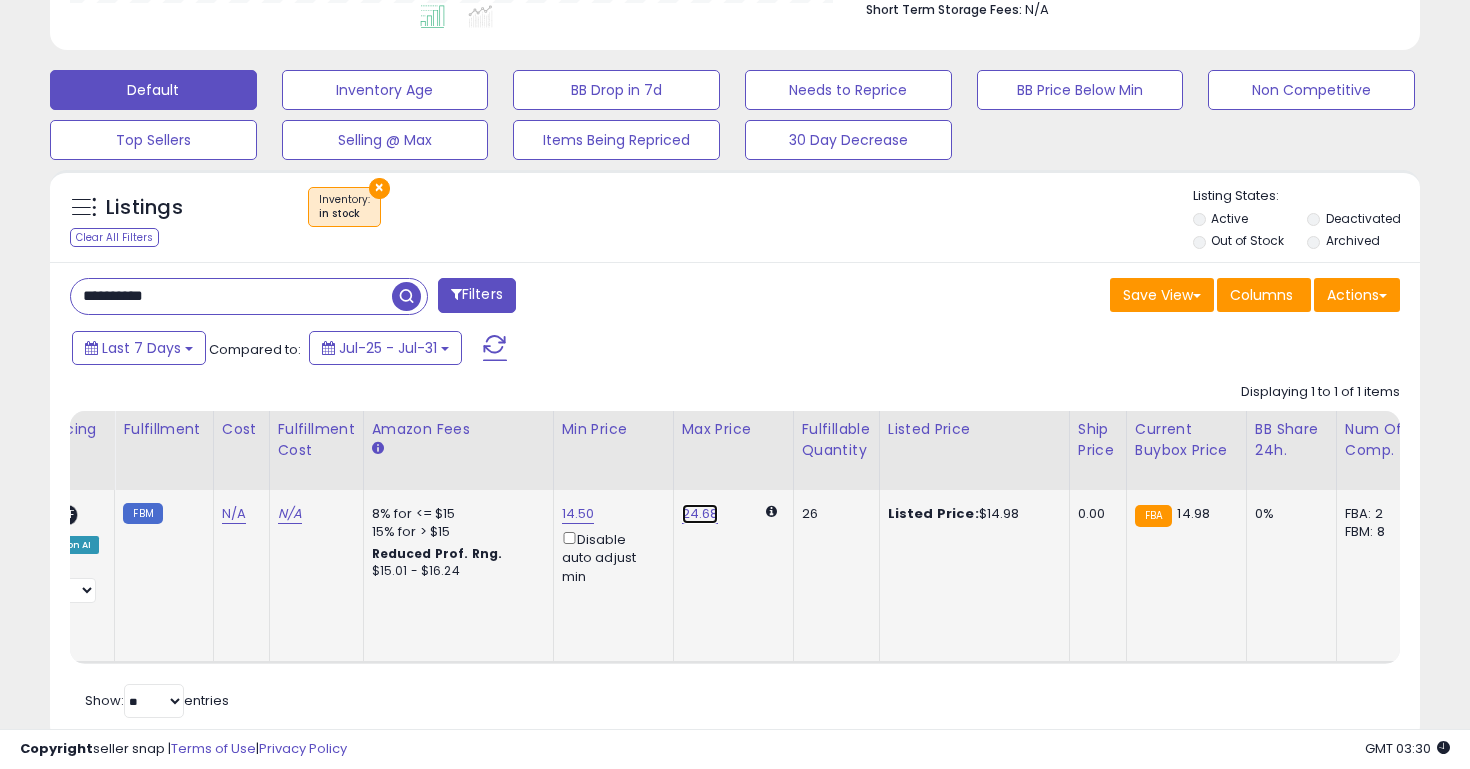 click on "24.68" at bounding box center (700, 514) 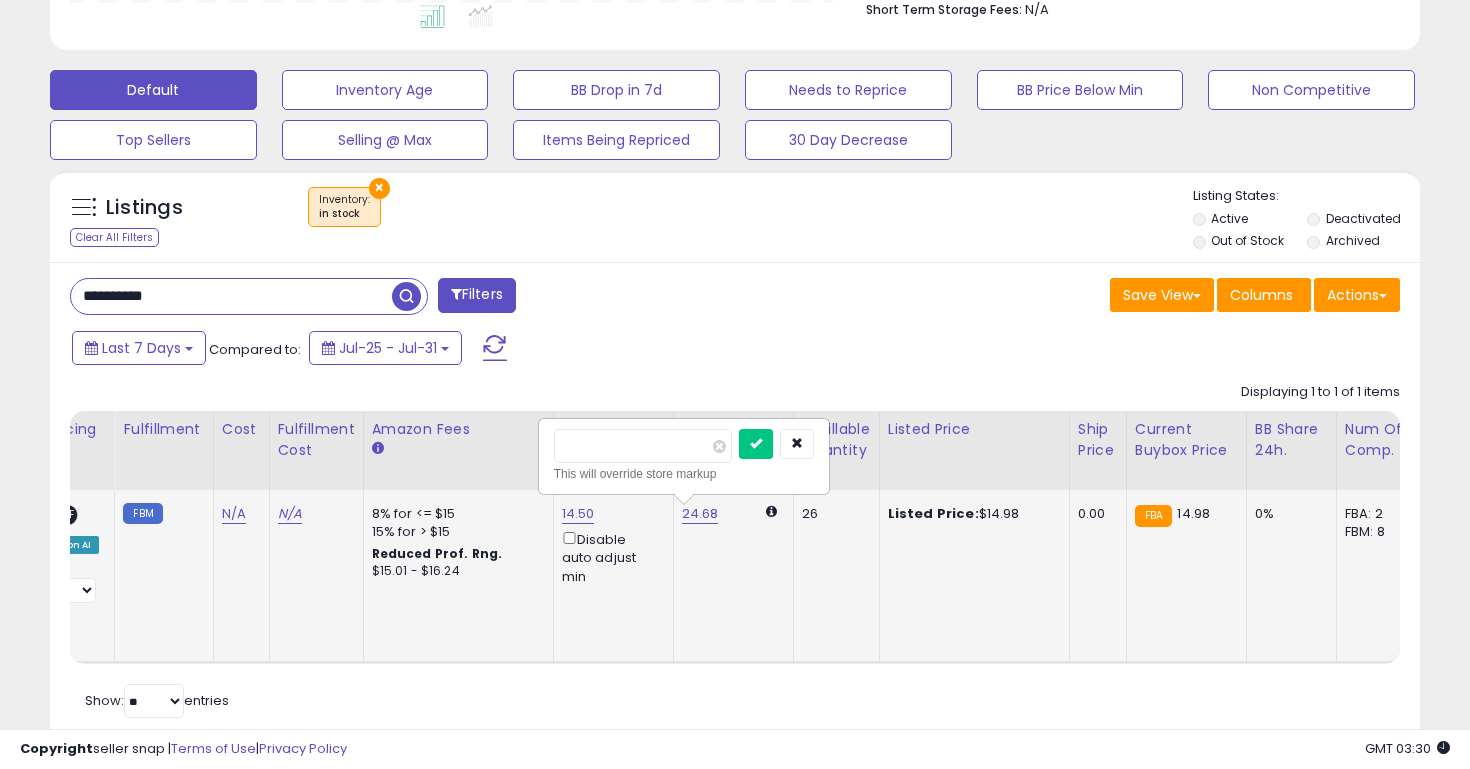 click on "*****" at bounding box center (643, 446) 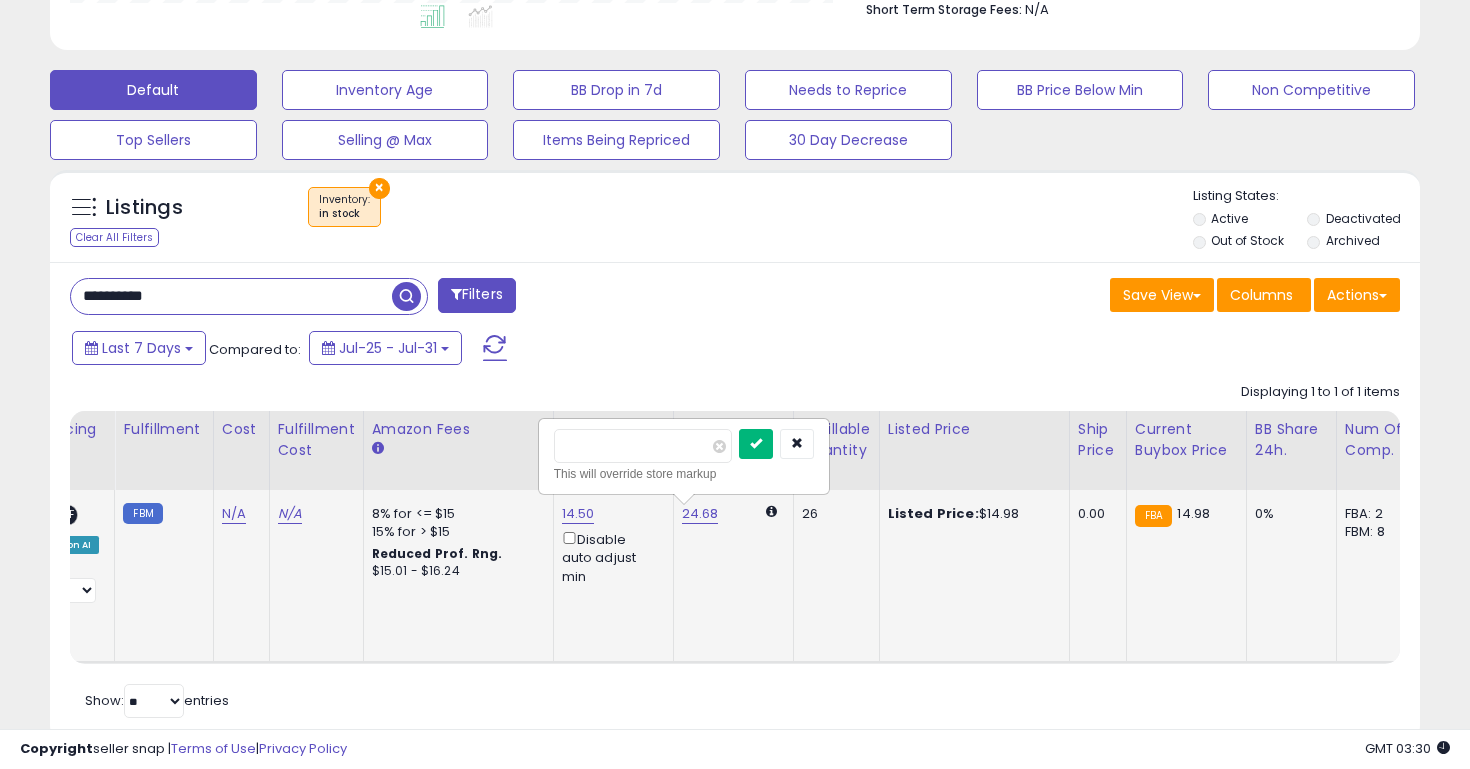 type on "*****" 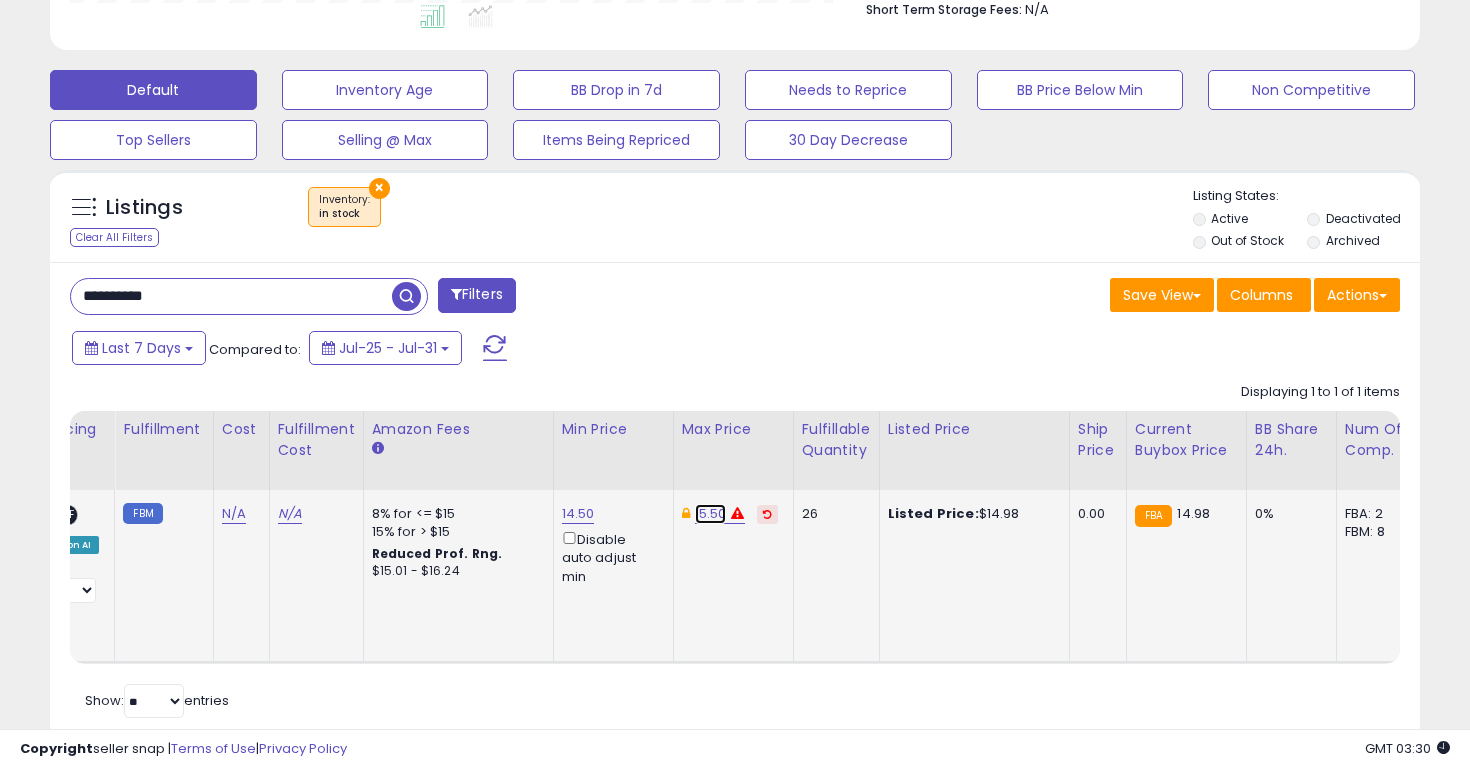 click on "15.50" at bounding box center (711, 514) 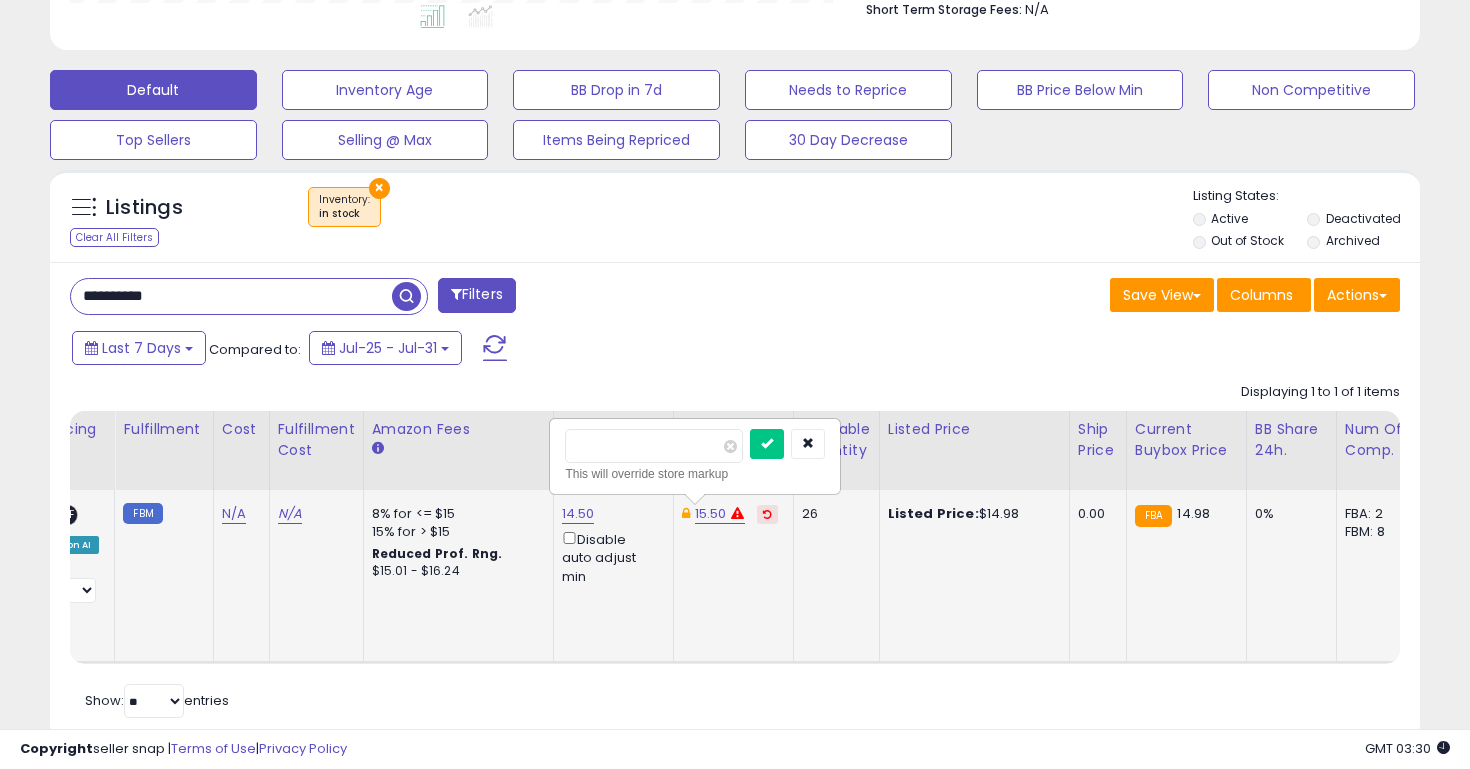click on "*****" at bounding box center (654, 446) 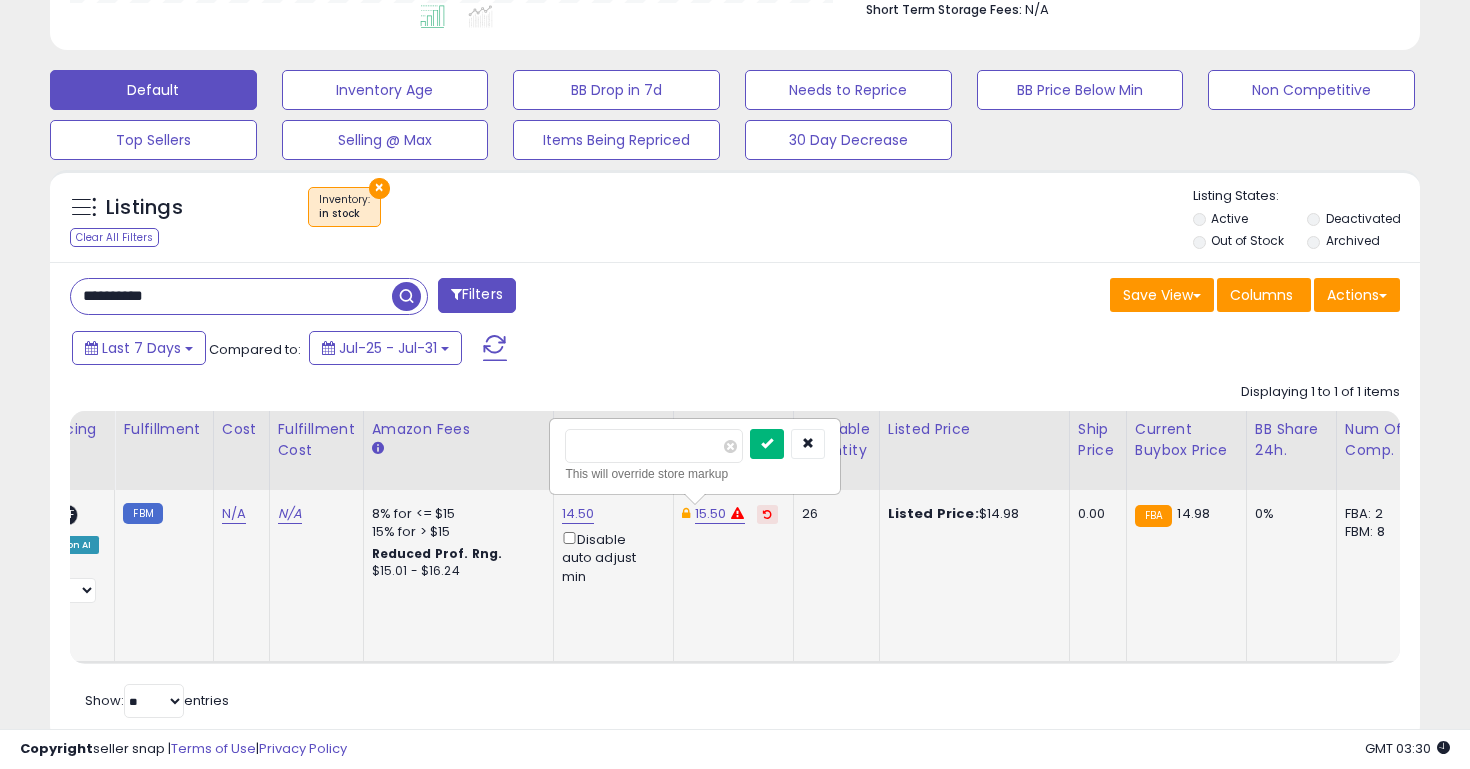 type on "*****" 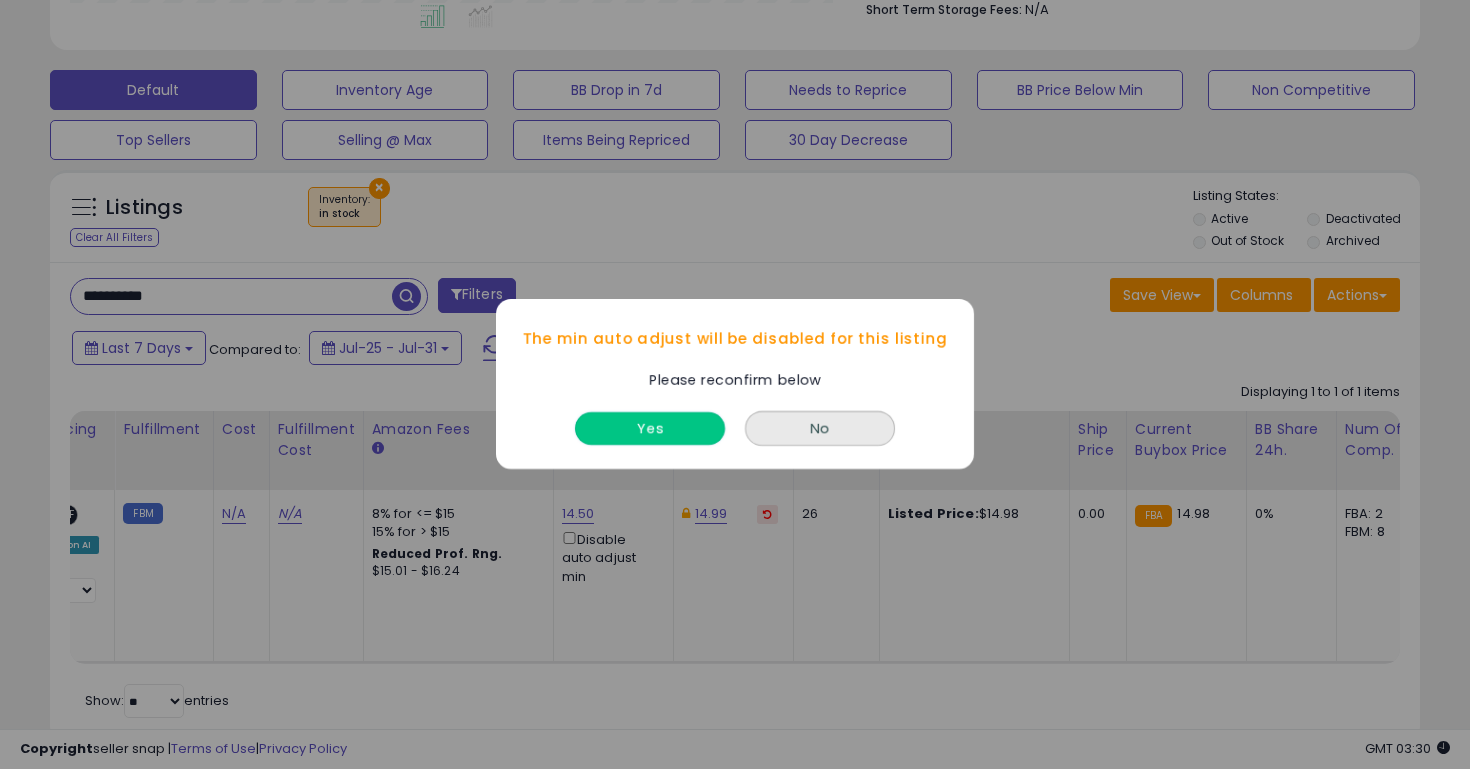 click on "Yes" at bounding box center [650, 429] 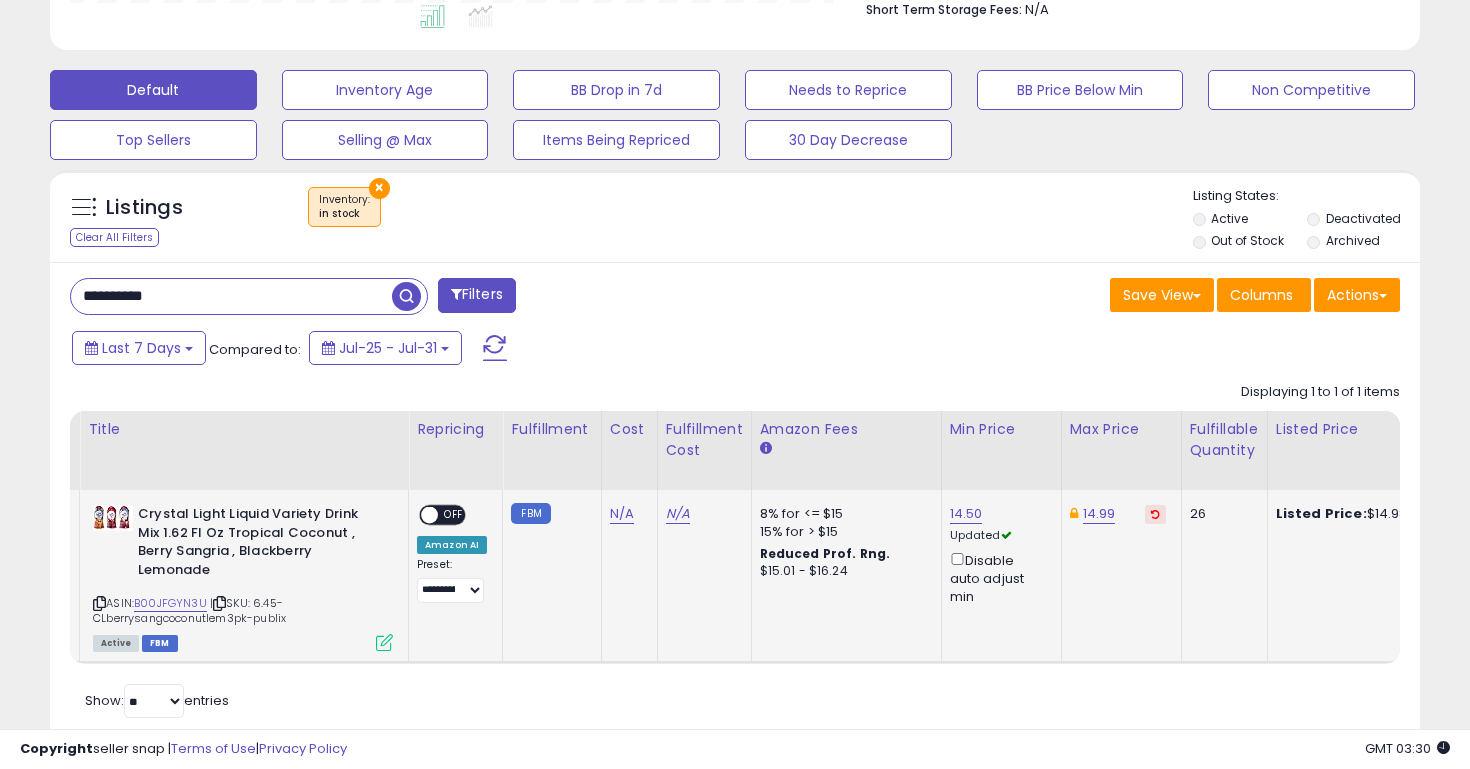 click on "ON   OFF" at bounding box center [420, 515] 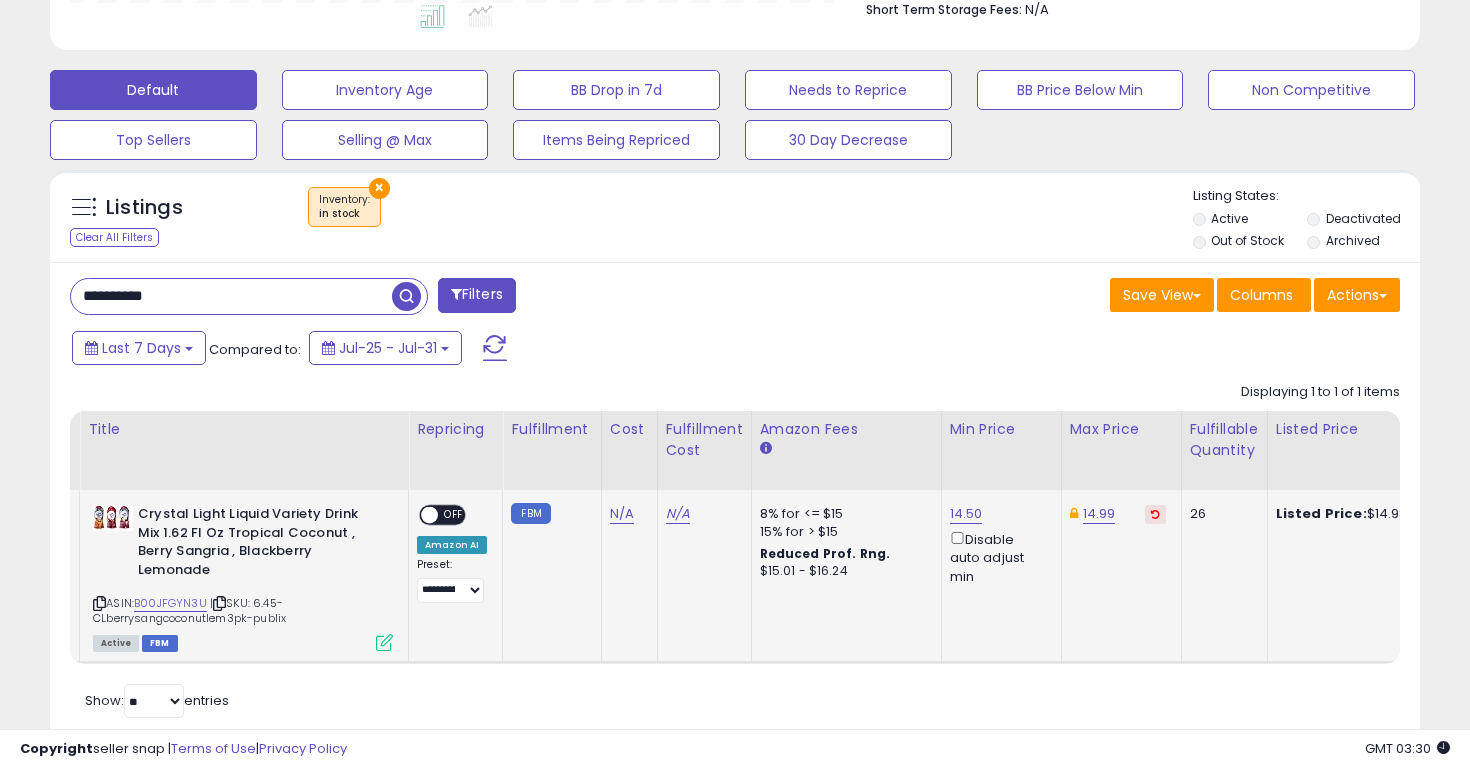 click at bounding box center (429, 515) 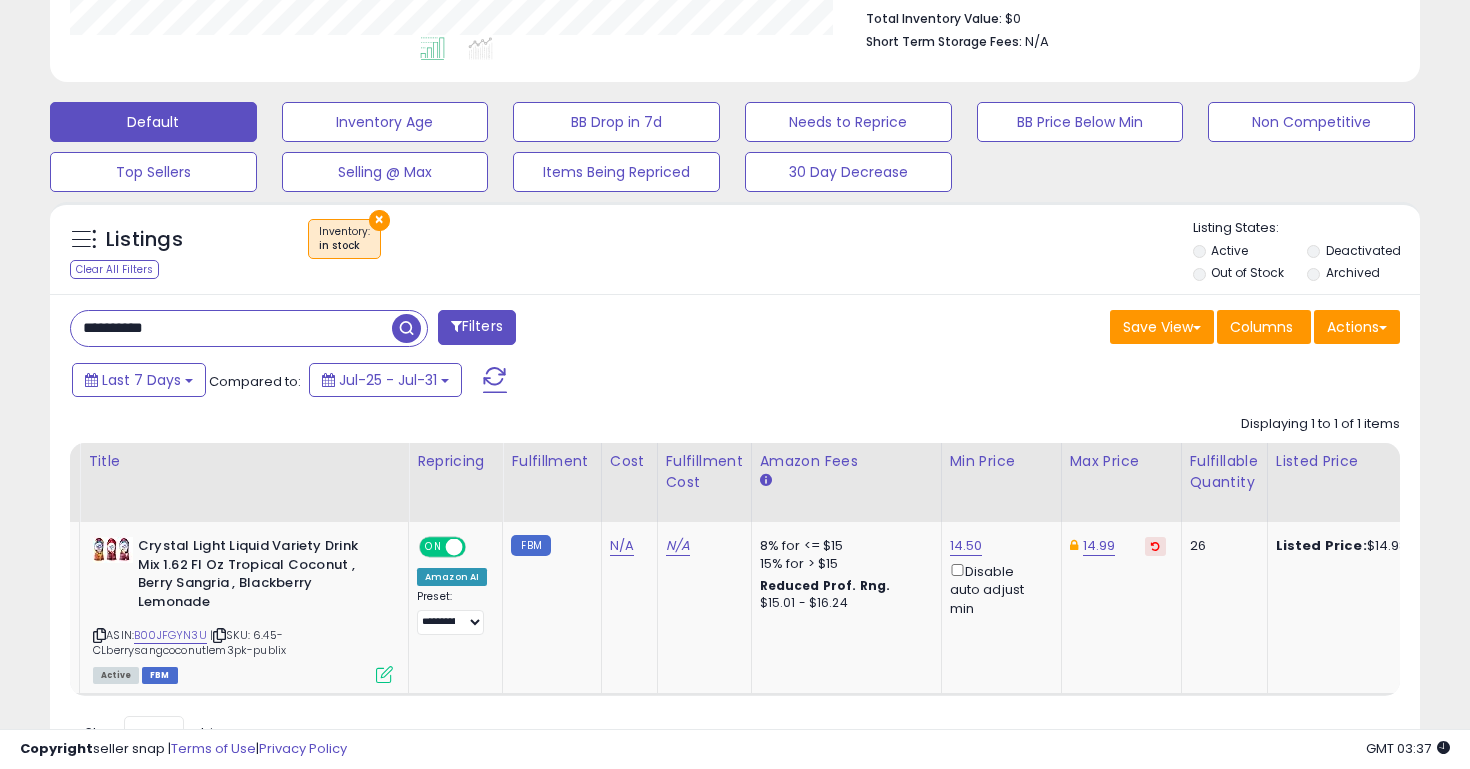 scroll, scrollTop: 529, scrollLeft: 0, axis: vertical 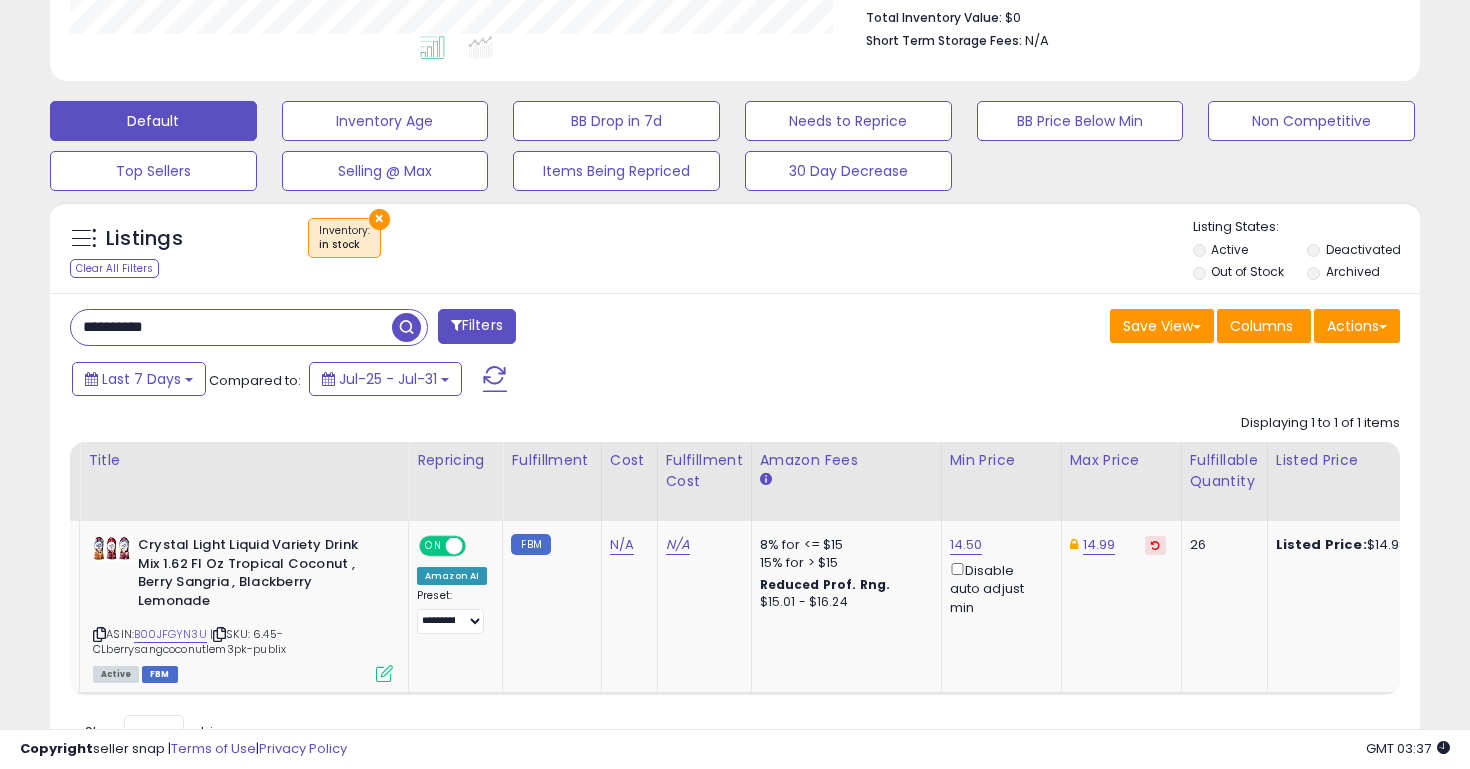 click on "**********" at bounding box center [231, 327] 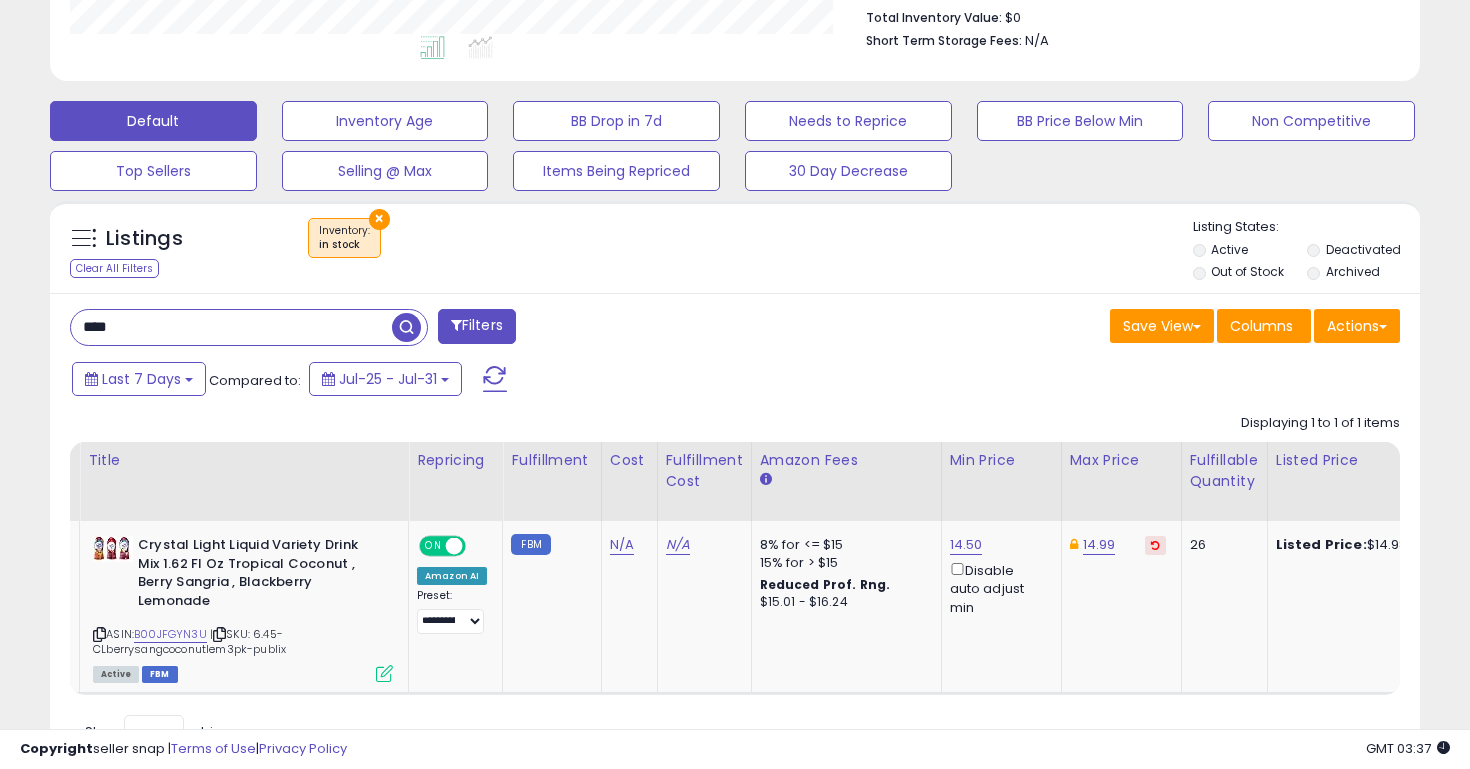 type on "****" 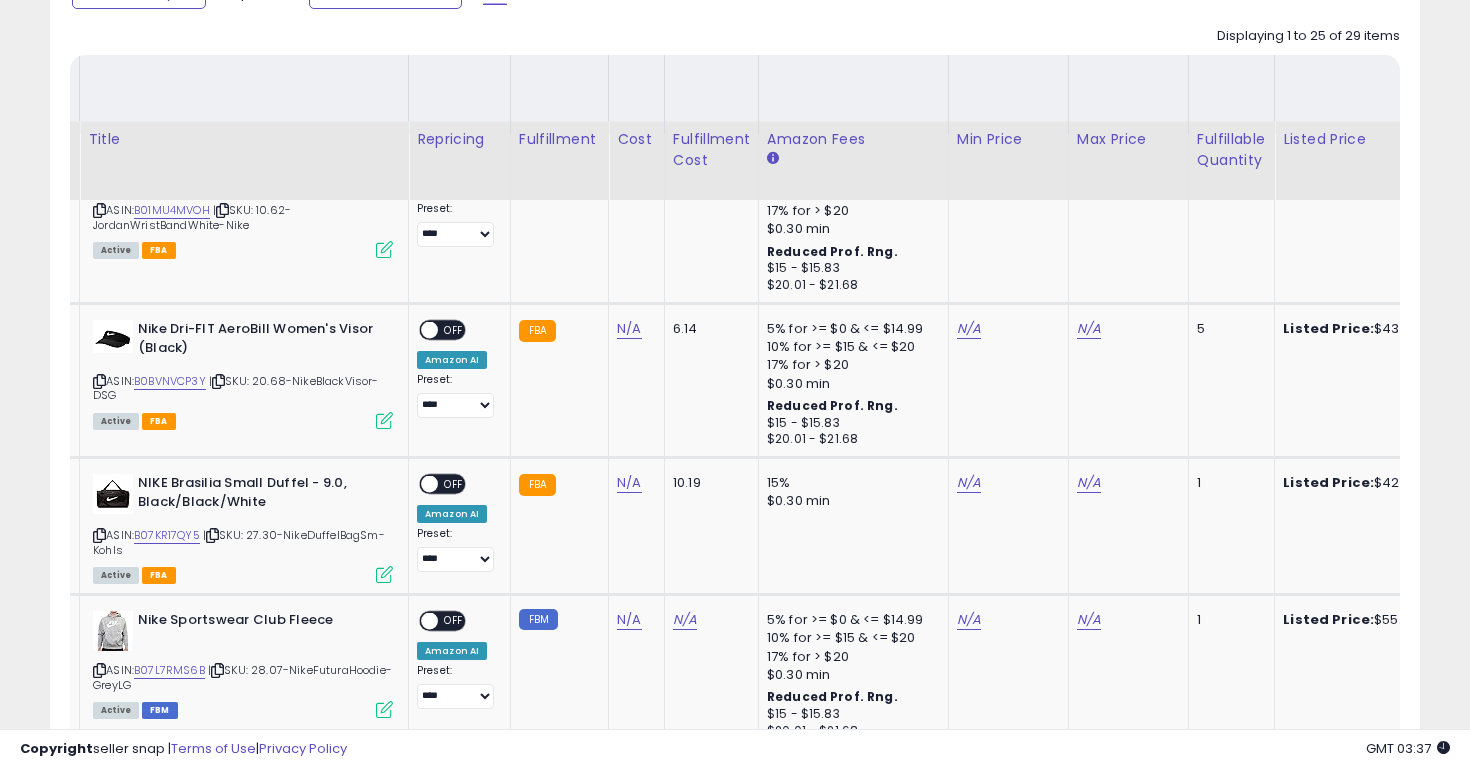 scroll, scrollTop: 1038, scrollLeft: 0, axis: vertical 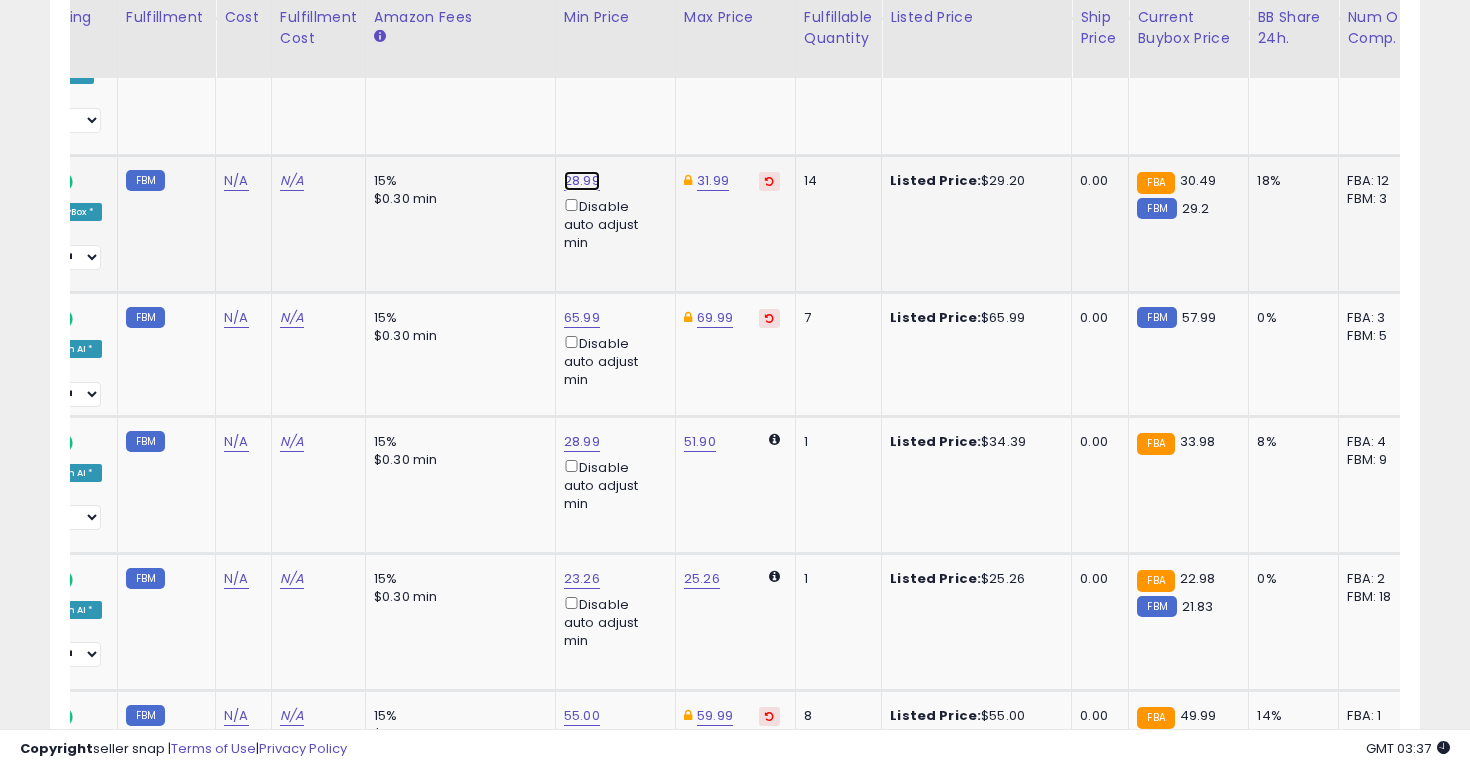 click on "28.99" at bounding box center (576, -2537) 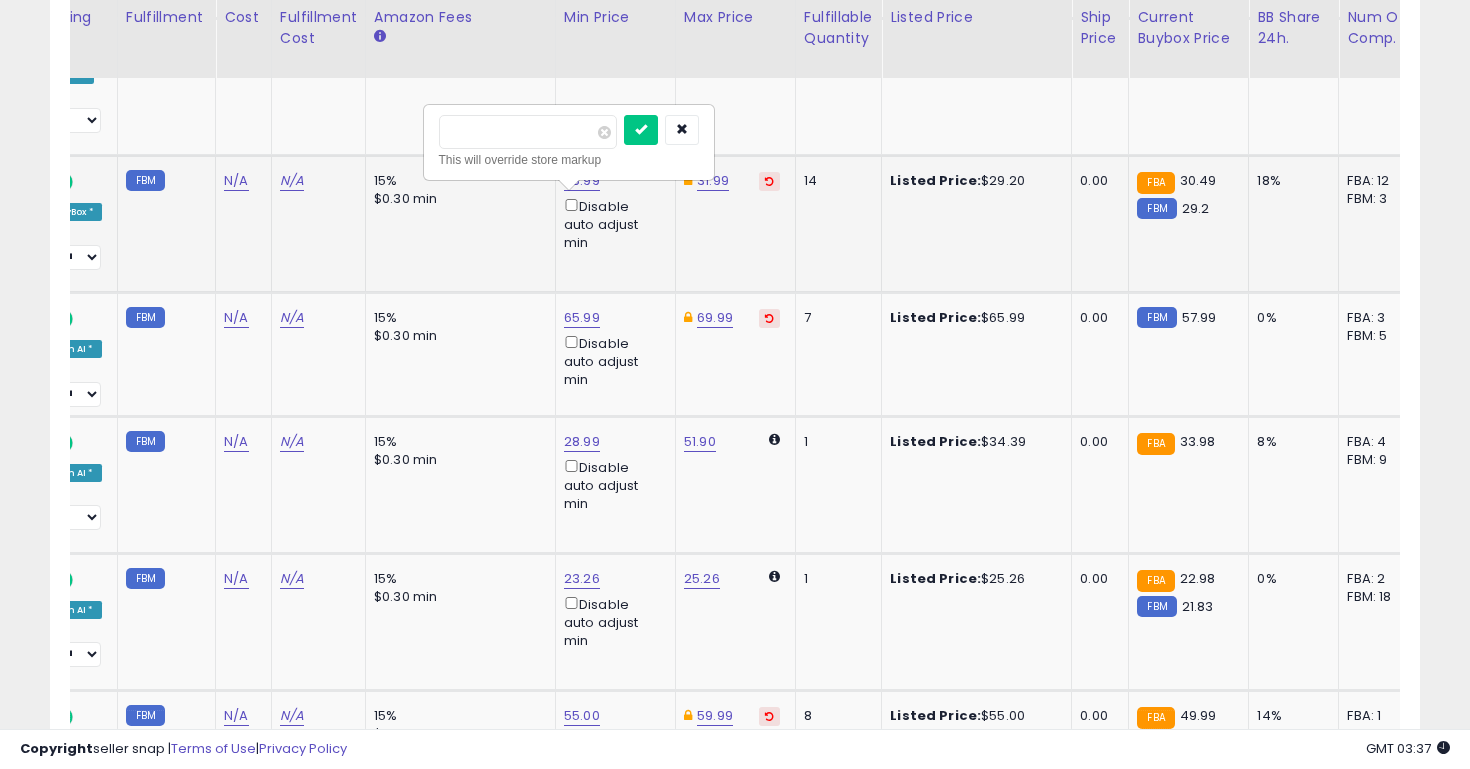 click on "*****" at bounding box center [528, 132] 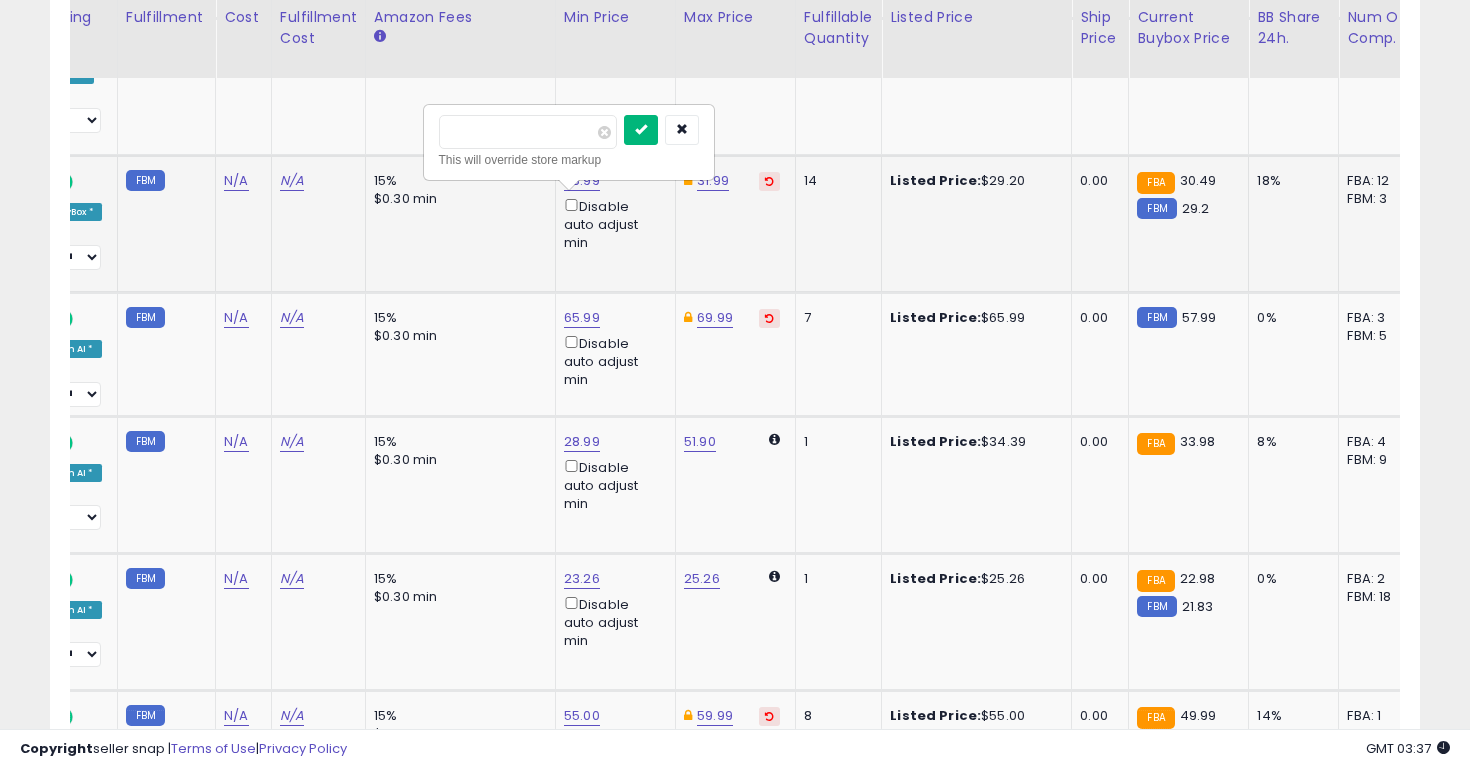 type on "*****" 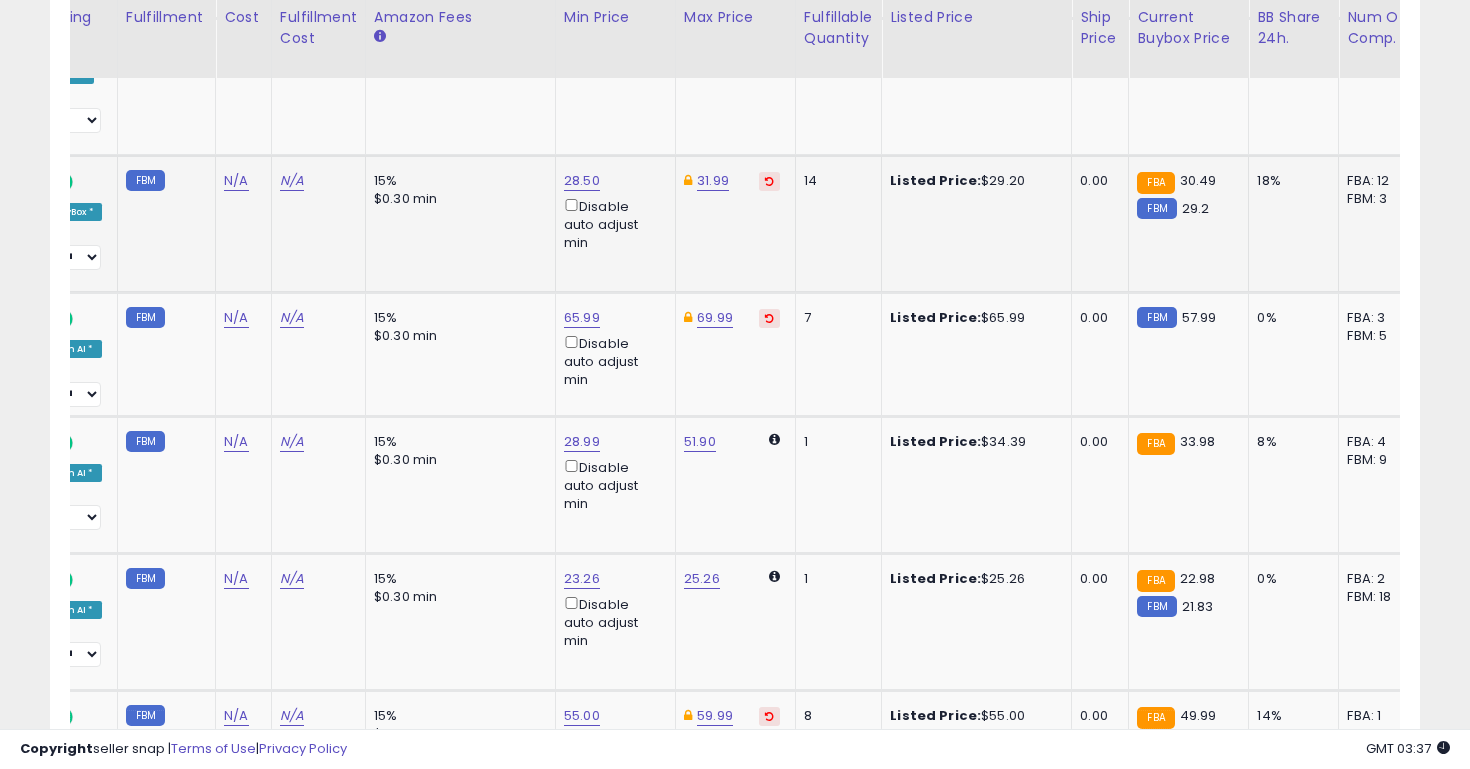 scroll, scrollTop: 0, scrollLeft: 350, axis: horizontal 